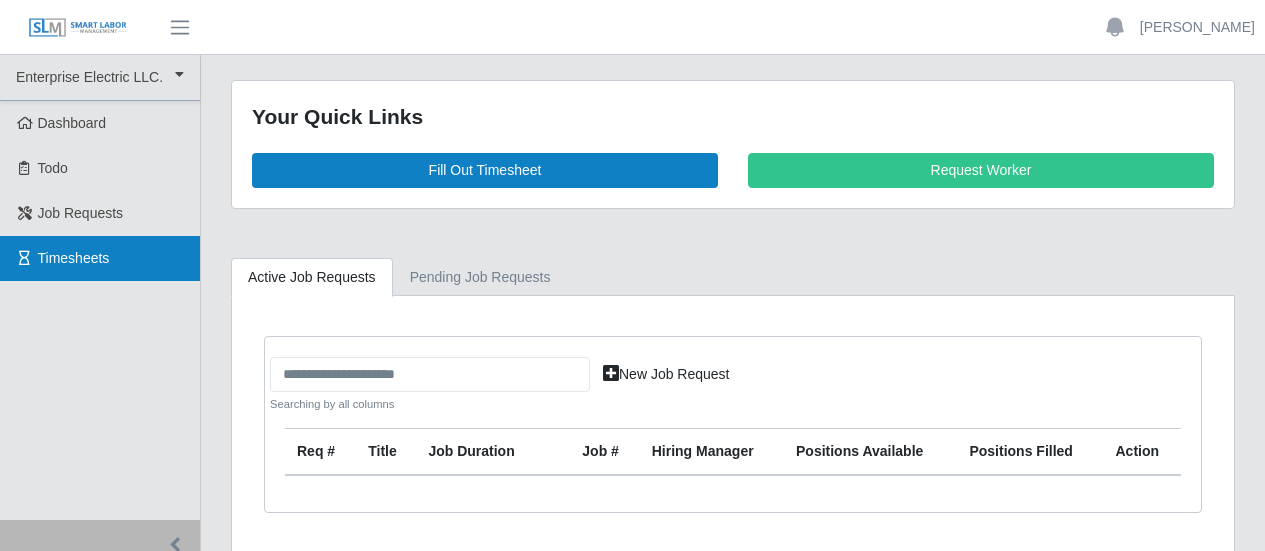 scroll, scrollTop: 0, scrollLeft: 0, axis: both 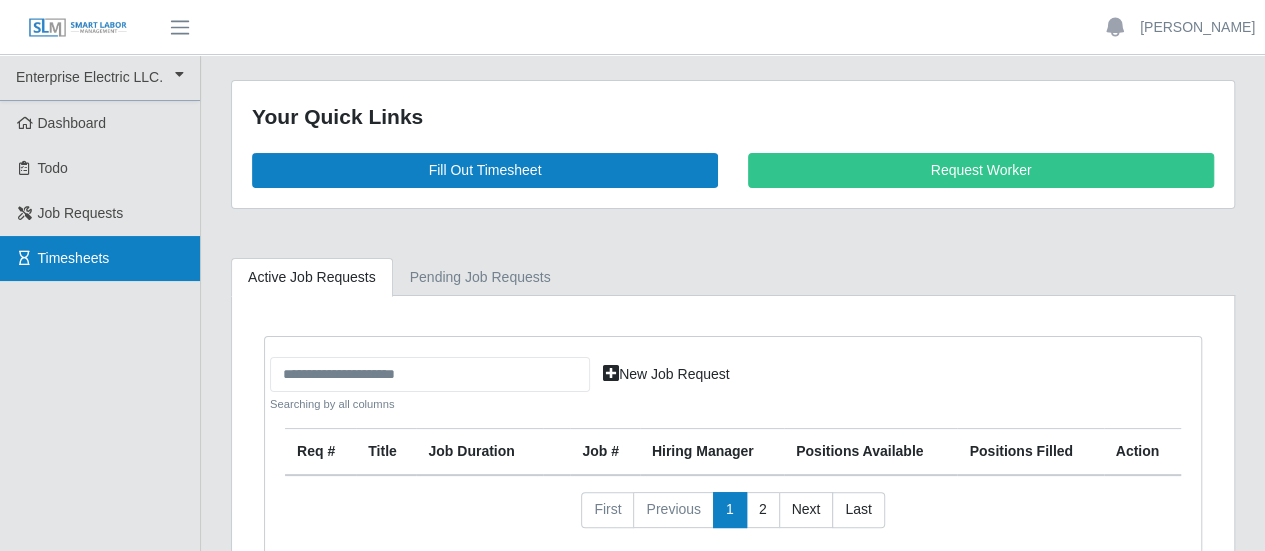 click on "Timesheets" at bounding box center [74, 258] 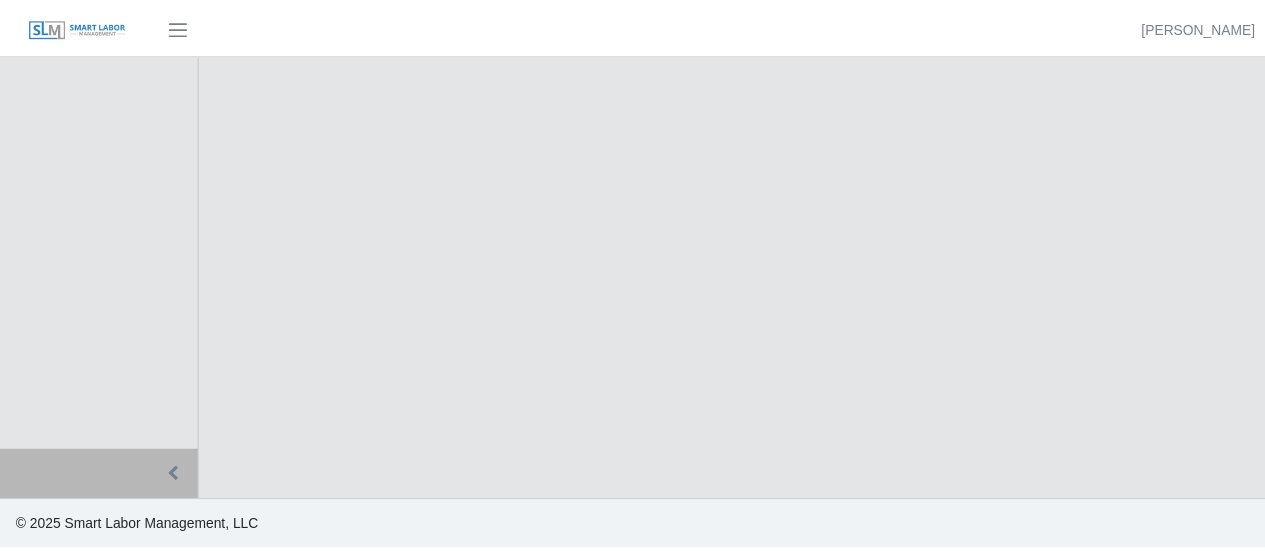 scroll, scrollTop: 0, scrollLeft: 0, axis: both 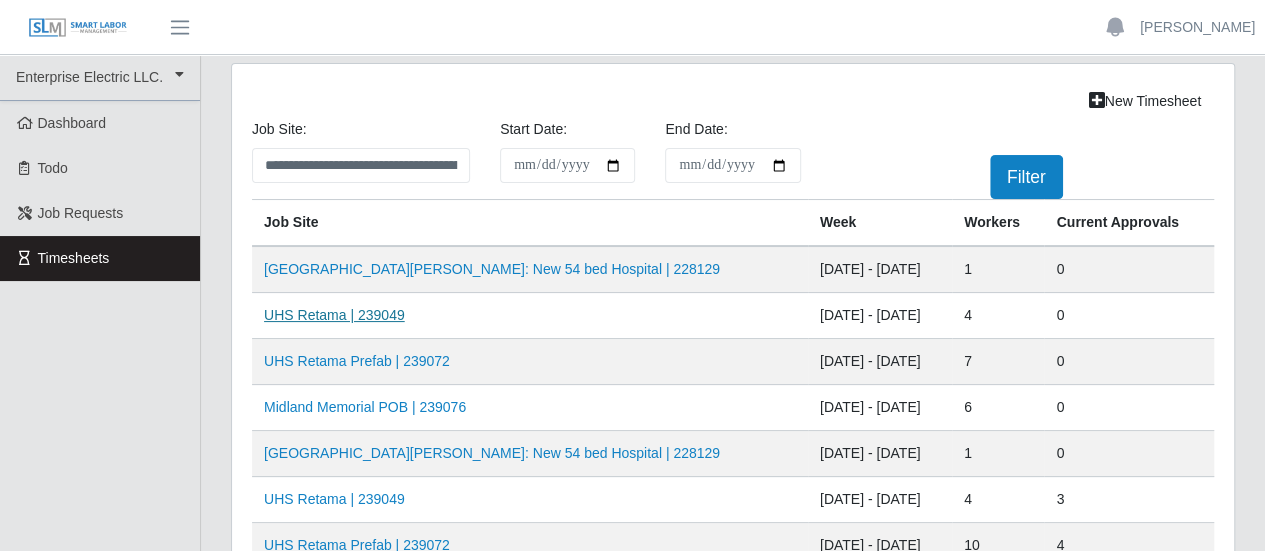 click on "UHS Retama | 239049" at bounding box center (334, 315) 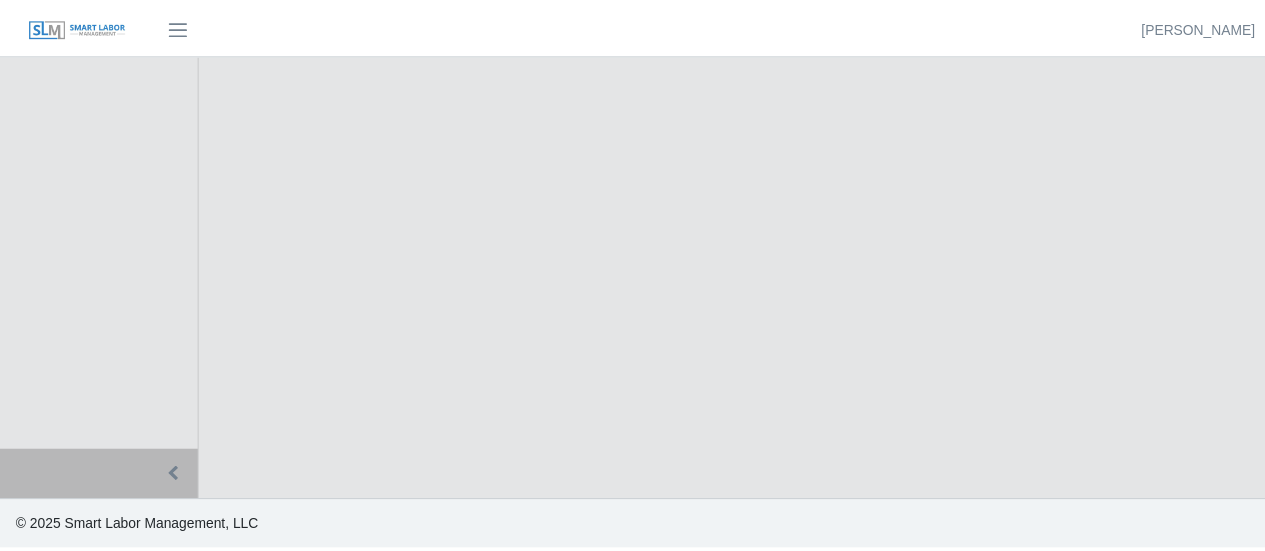 scroll, scrollTop: 0, scrollLeft: 0, axis: both 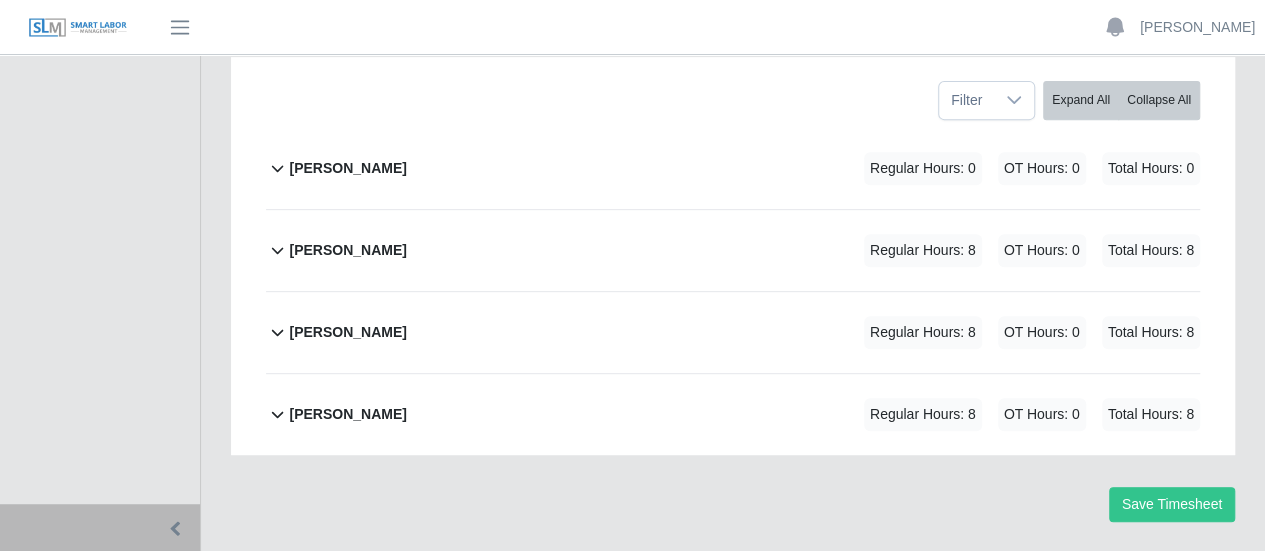 click on "[PERSON_NAME]" at bounding box center (347, 250) 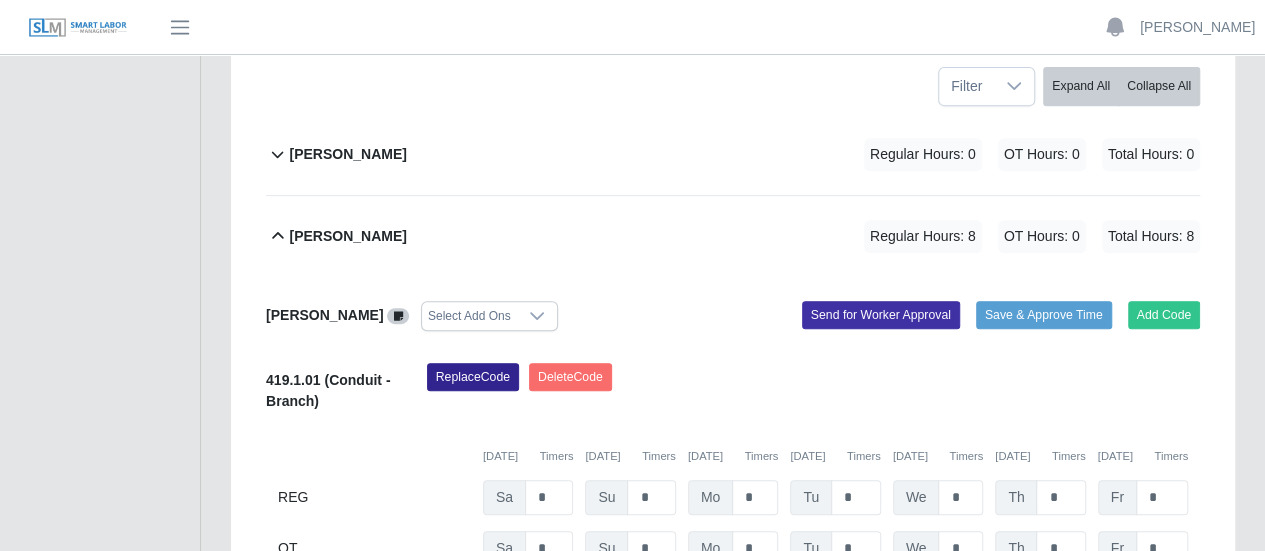 scroll, scrollTop: 676, scrollLeft: 0, axis: vertical 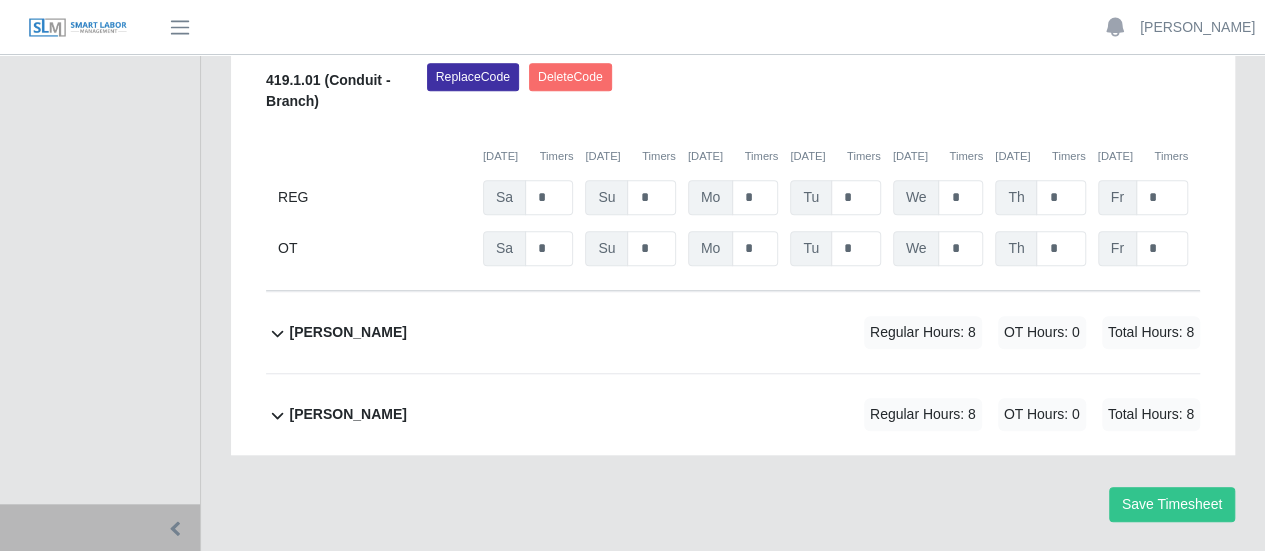 click on "[PERSON_NAME]             Regular Hours: 8   OT Hours: 0   Total Hours: 8" 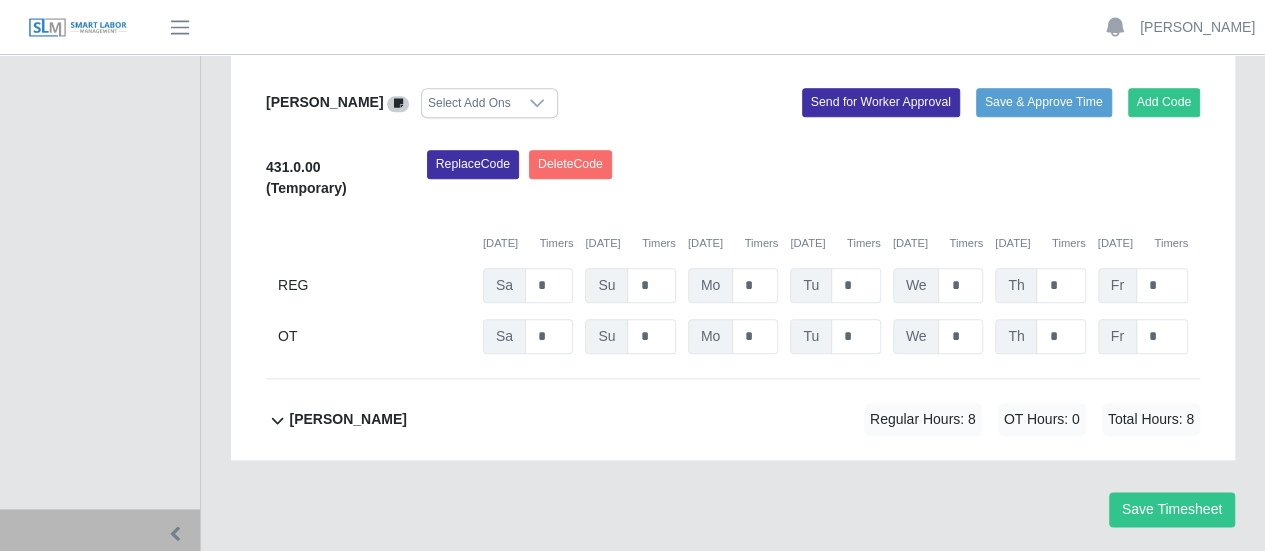 scroll, scrollTop: 990, scrollLeft: 0, axis: vertical 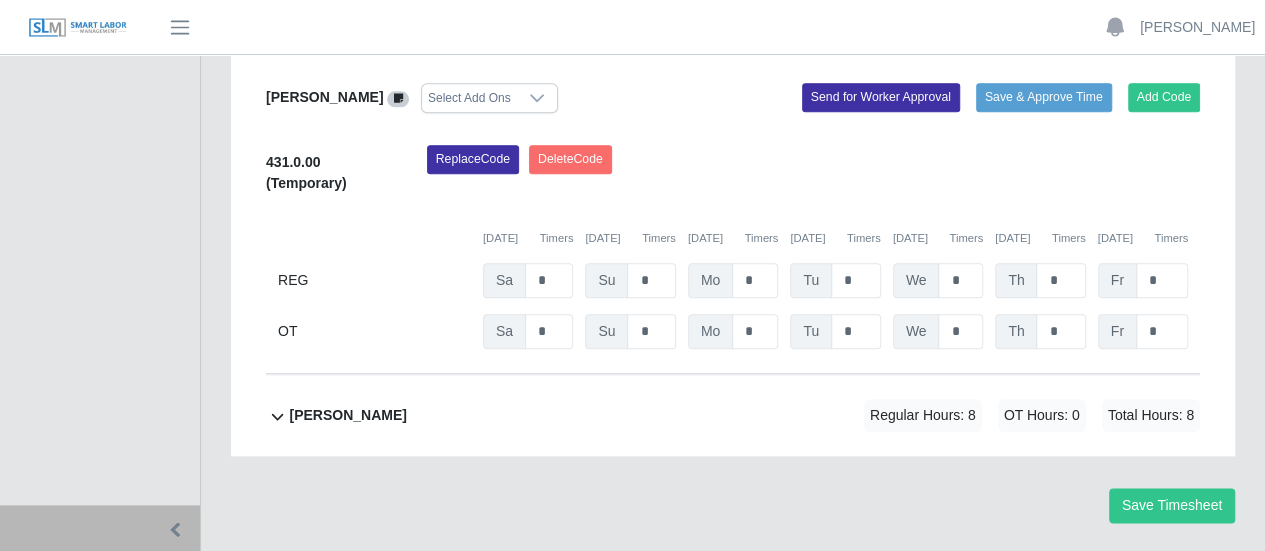 click on "[PERSON_NAME]" at bounding box center [347, 415] 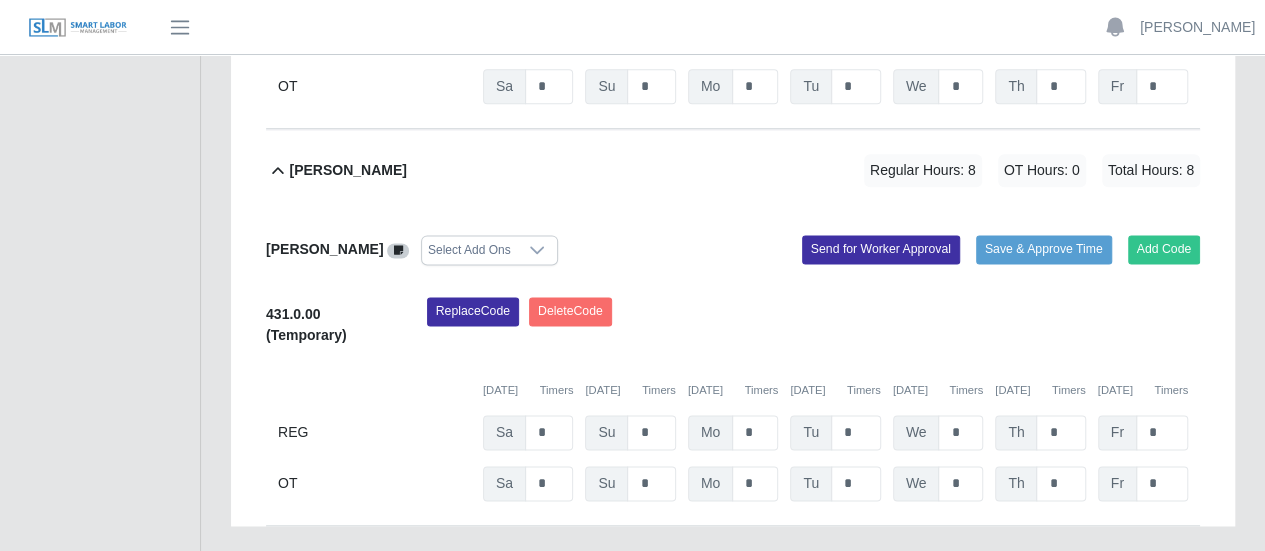 scroll, scrollTop: 1204, scrollLeft: 0, axis: vertical 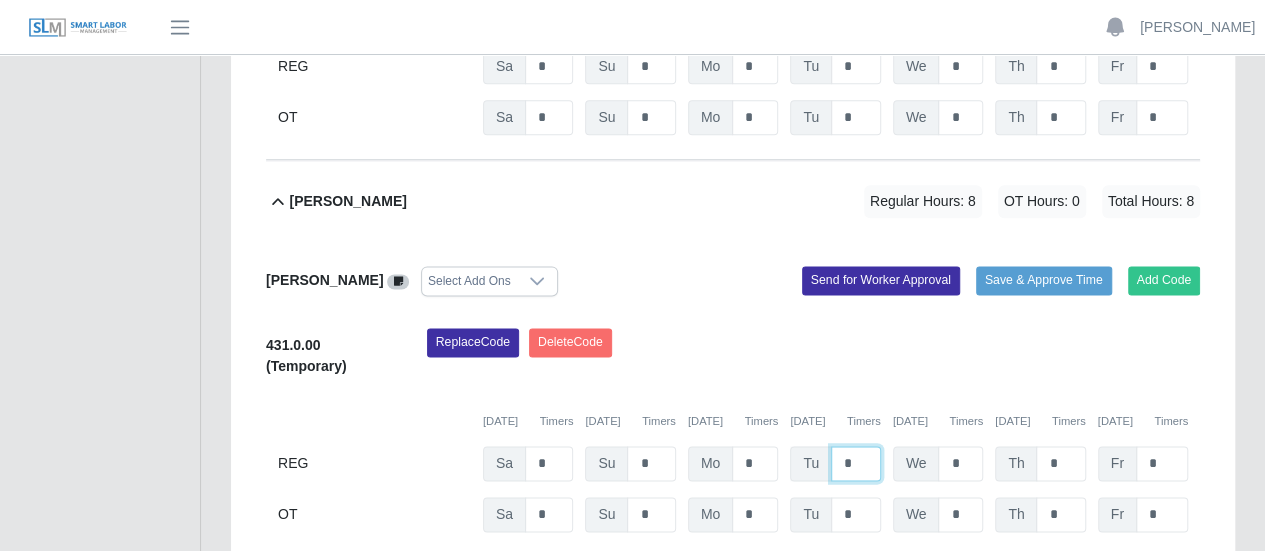 drag, startPoint x: 860, startPoint y: 409, endPoint x: 821, endPoint y: 405, distance: 39.20459 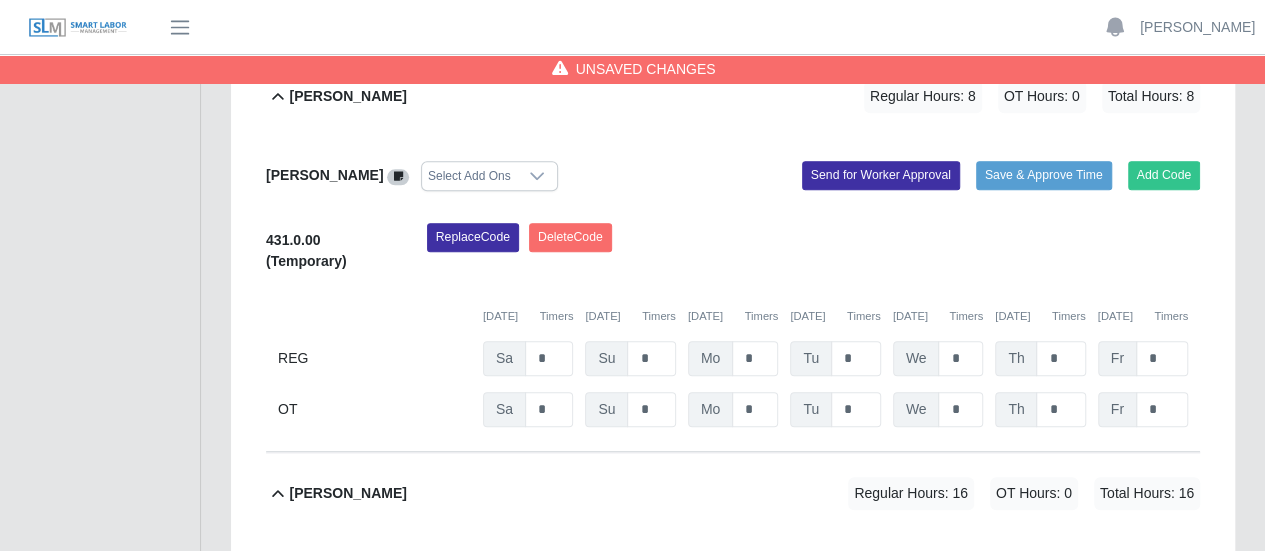 scroll, scrollTop: 904, scrollLeft: 0, axis: vertical 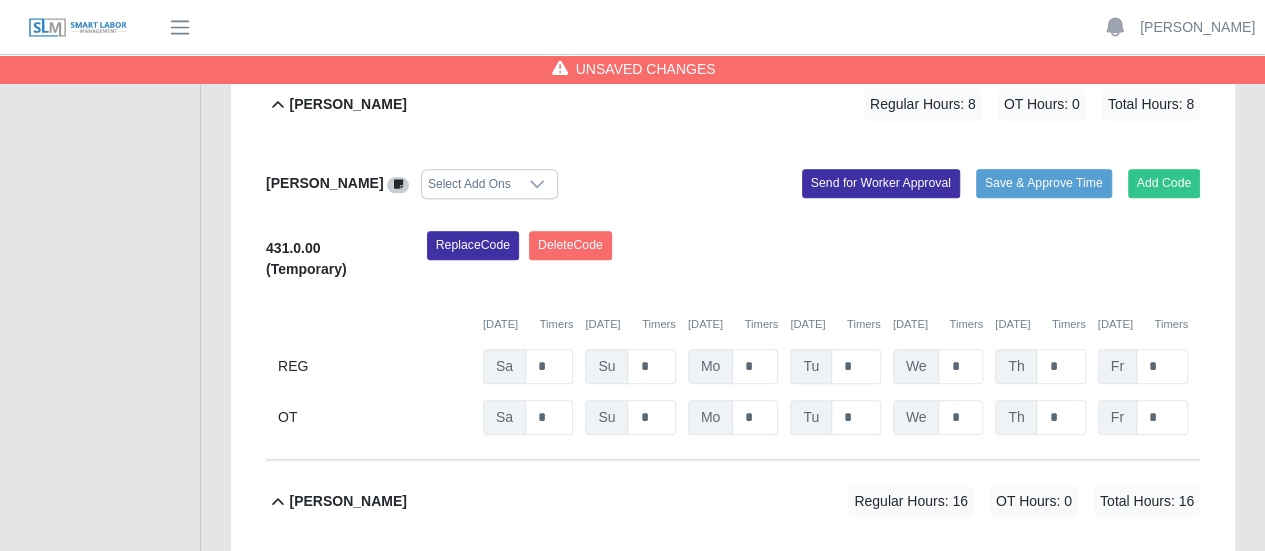 type on "*" 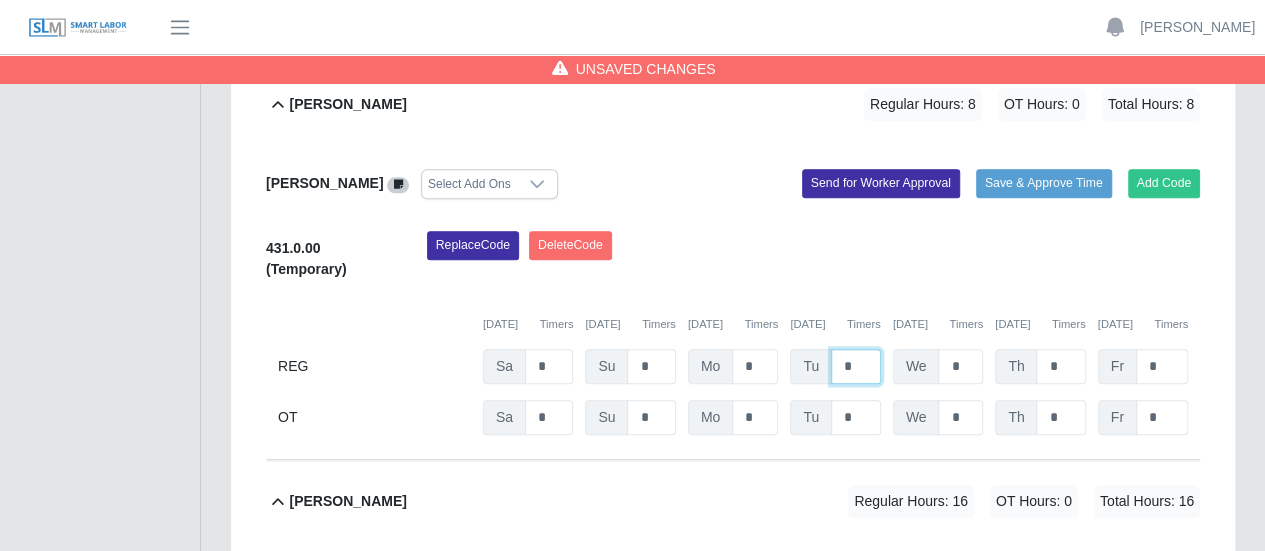drag, startPoint x: 863, startPoint y: 313, endPoint x: 822, endPoint y: 314, distance: 41.01219 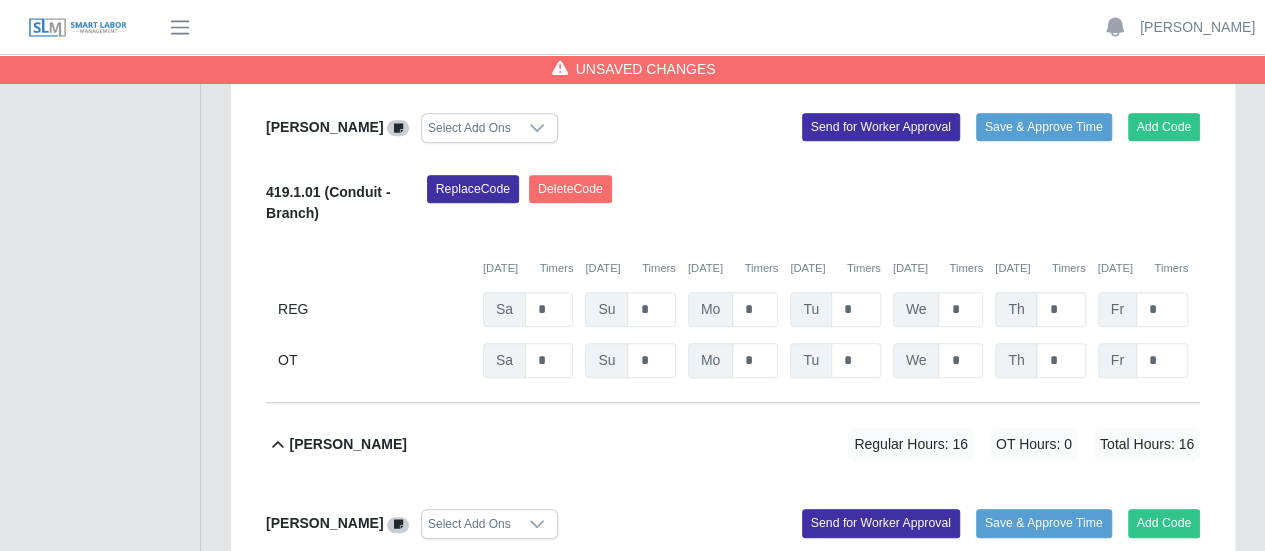 scroll, scrollTop: 504, scrollLeft: 0, axis: vertical 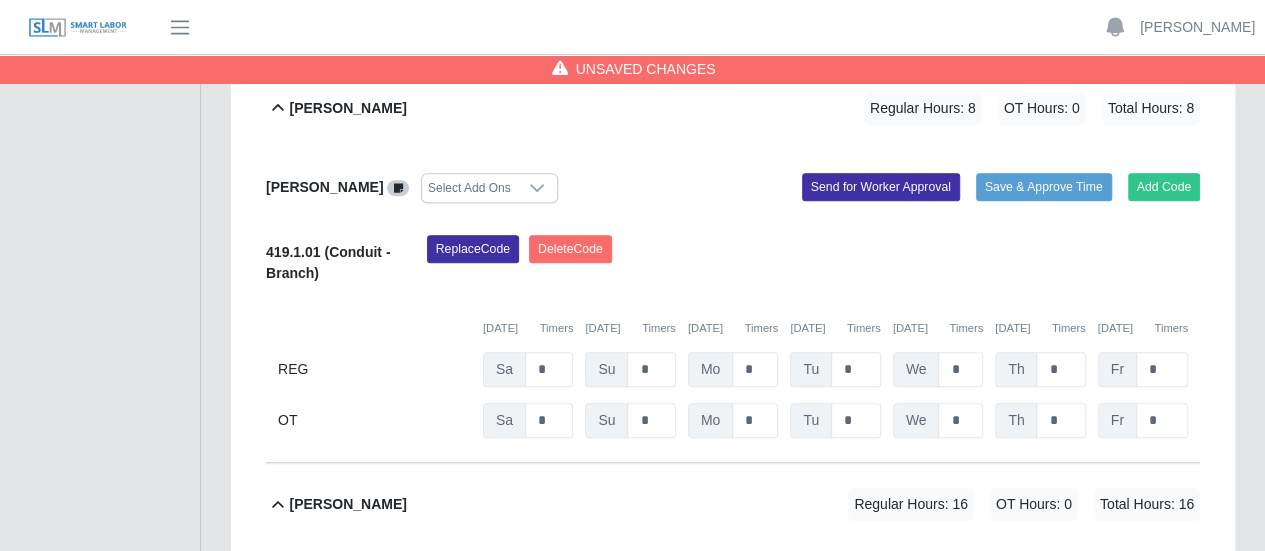 type on "*" 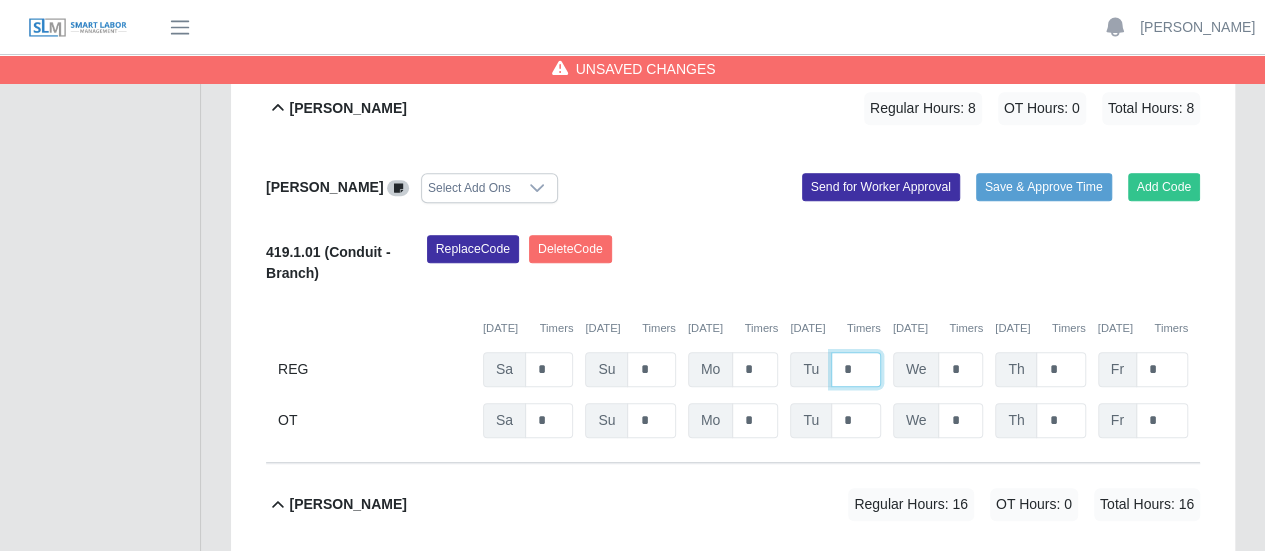 drag, startPoint x: 852, startPoint y: 317, endPoint x: 808, endPoint y: 314, distance: 44.102154 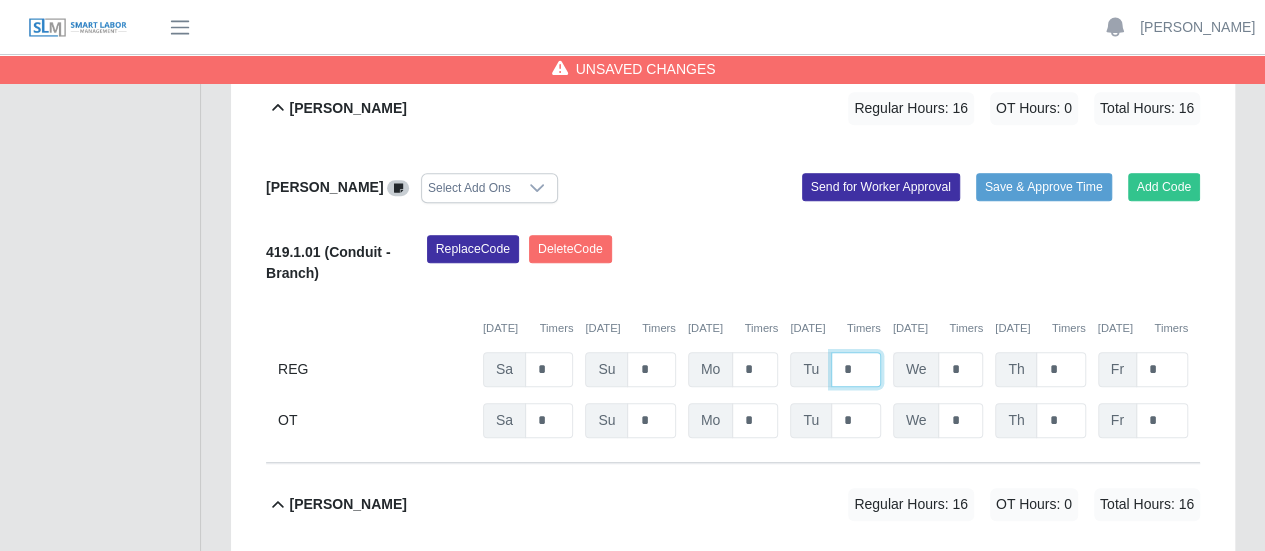 type on "*" 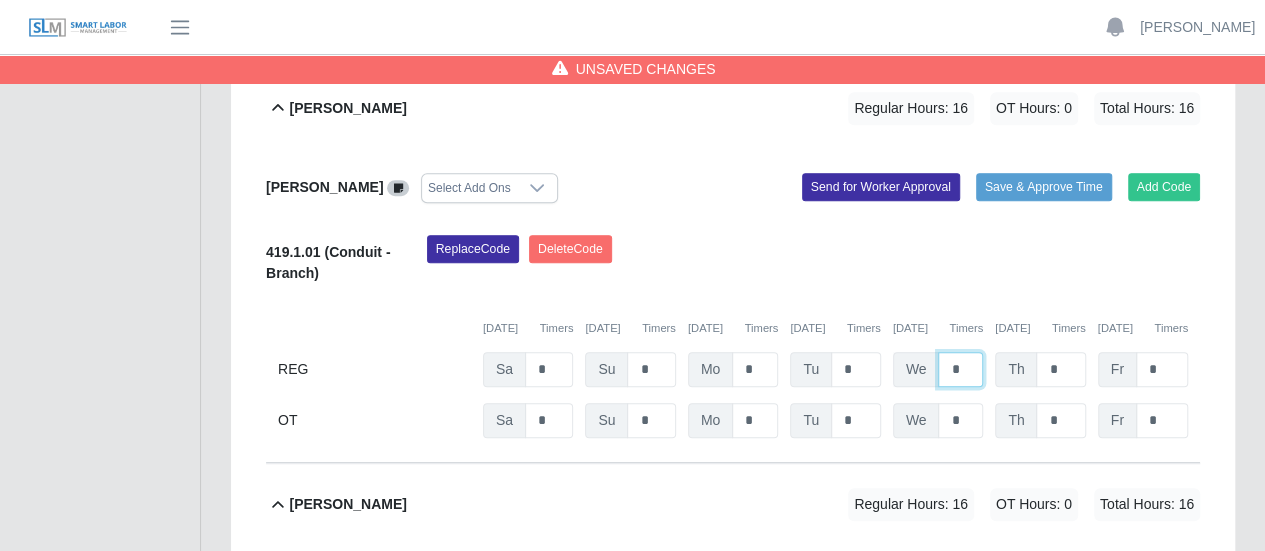 click on "*" at bounding box center (960, 369) 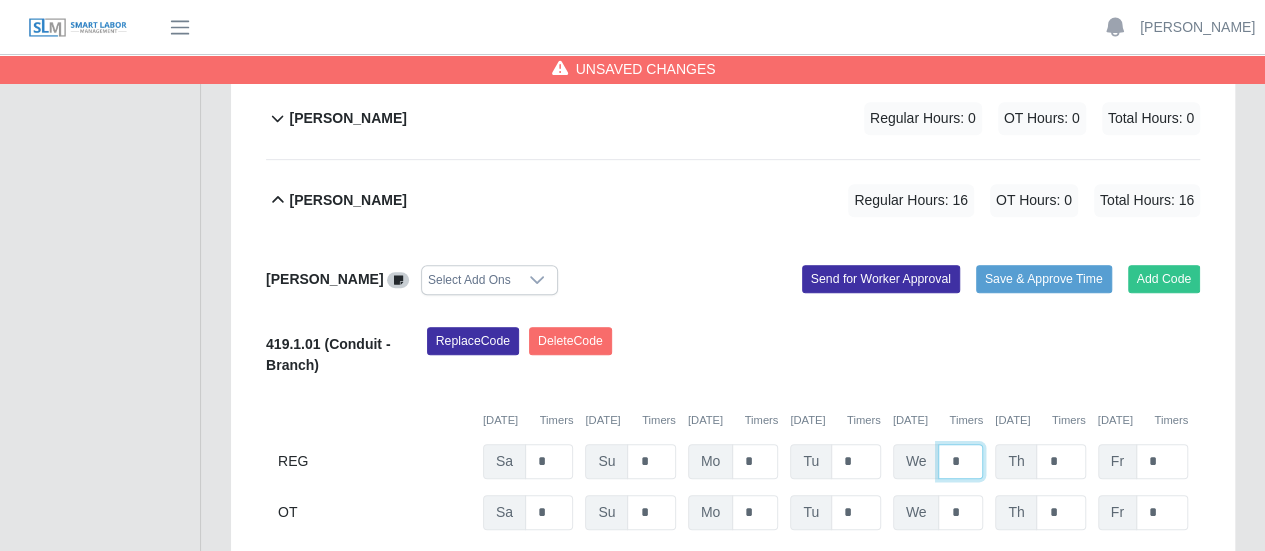 scroll, scrollTop: 404, scrollLeft: 0, axis: vertical 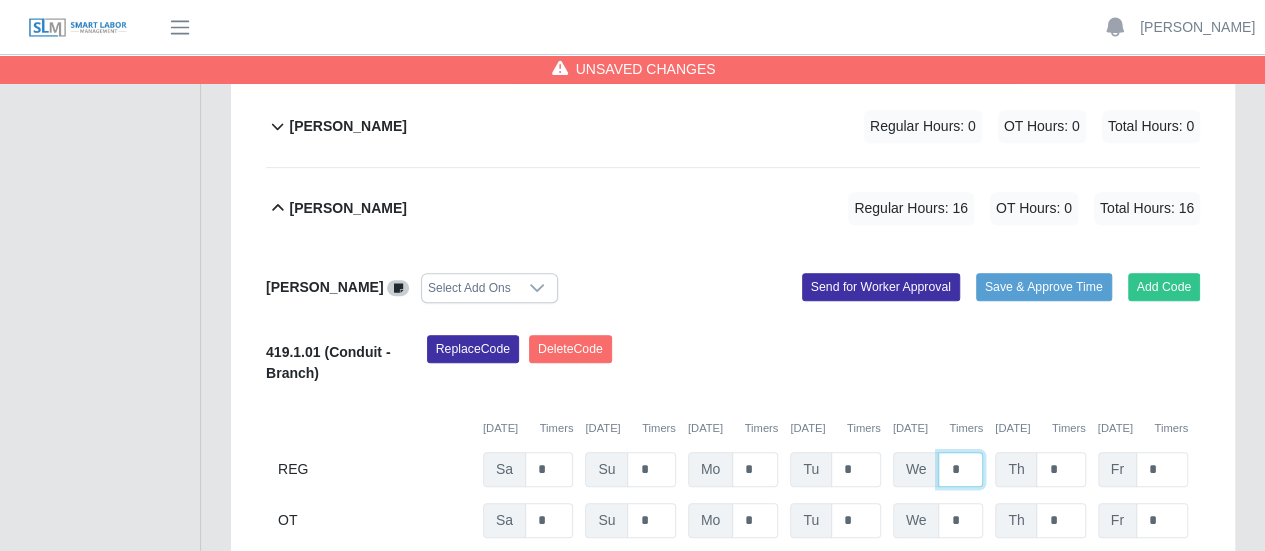 click on "*" at bounding box center (960, 469) 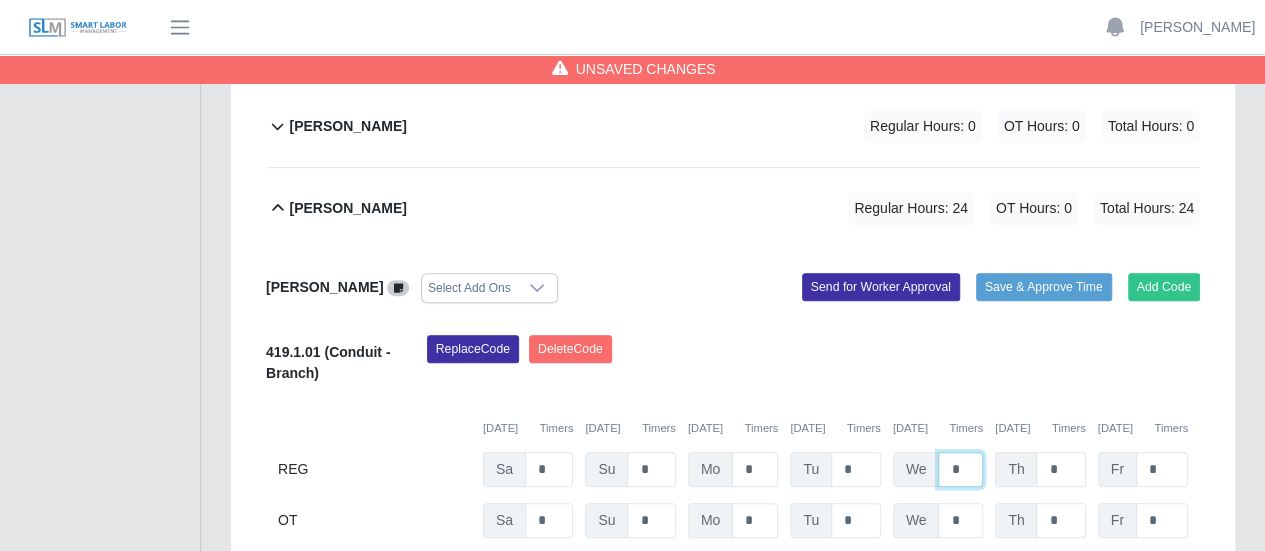 type on "*" 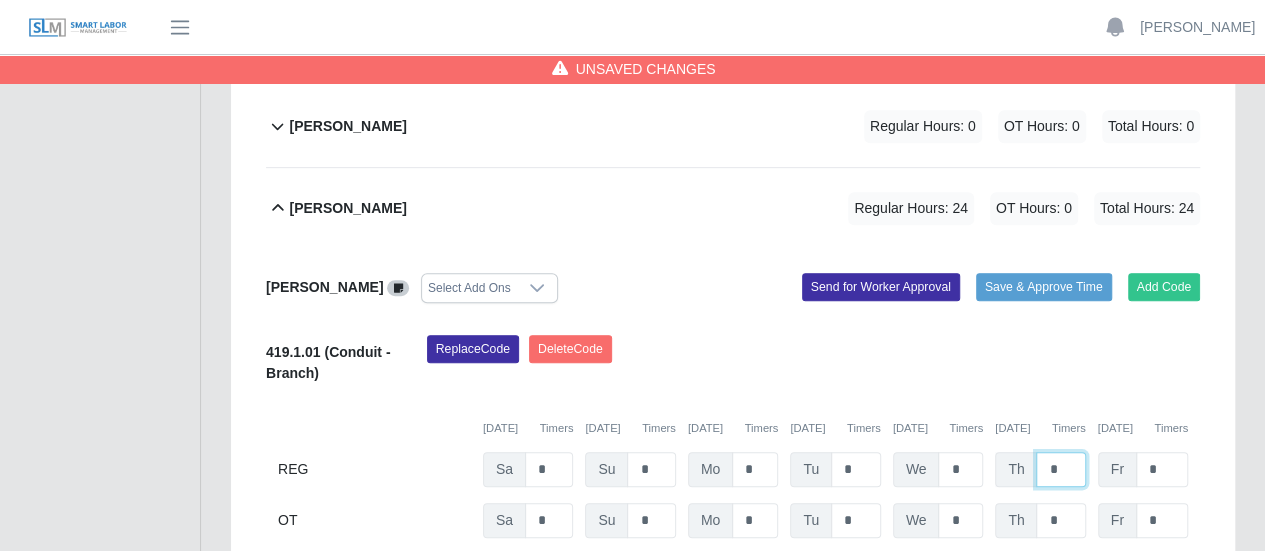 click on "*" at bounding box center (1060, 469) 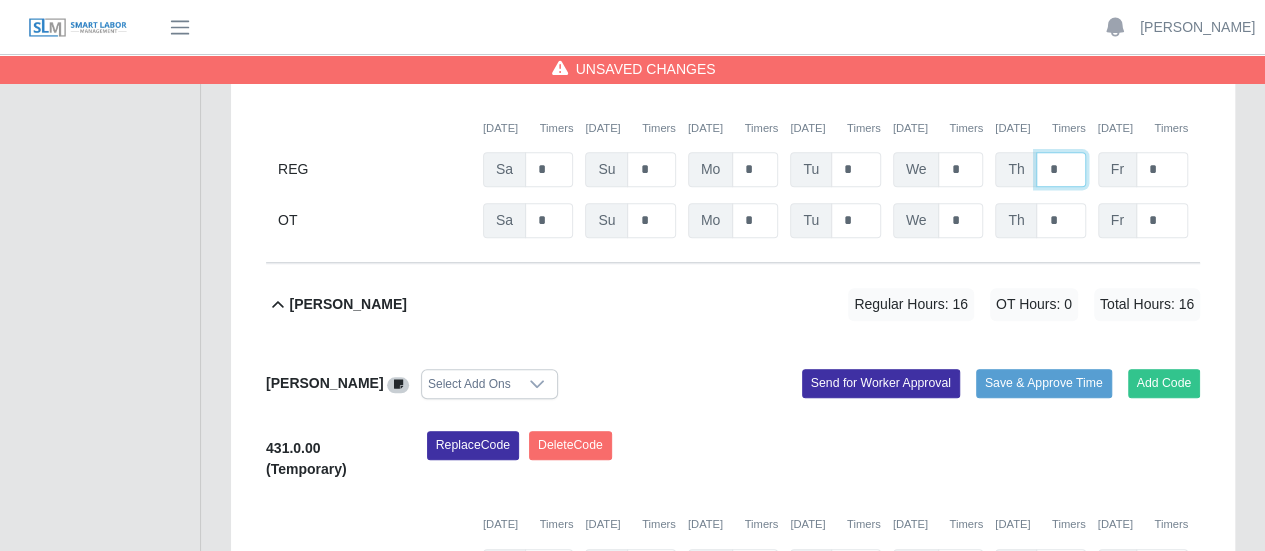 scroll, scrollTop: 804, scrollLeft: 0, axis: vertical 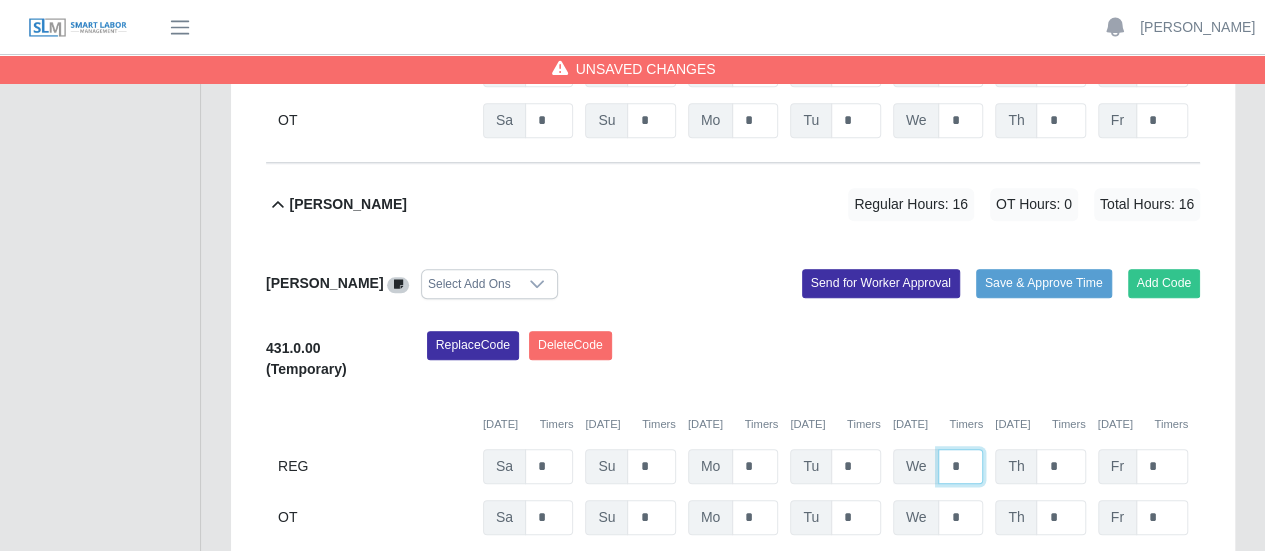 click on "*" at bounding box center (960, 466) 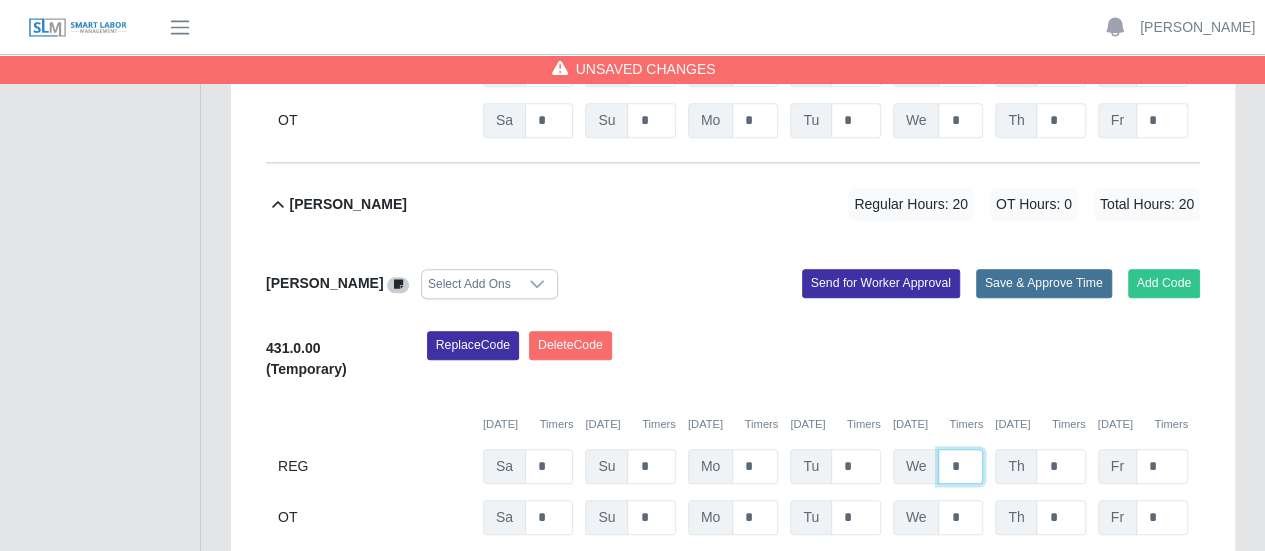 type on "*" 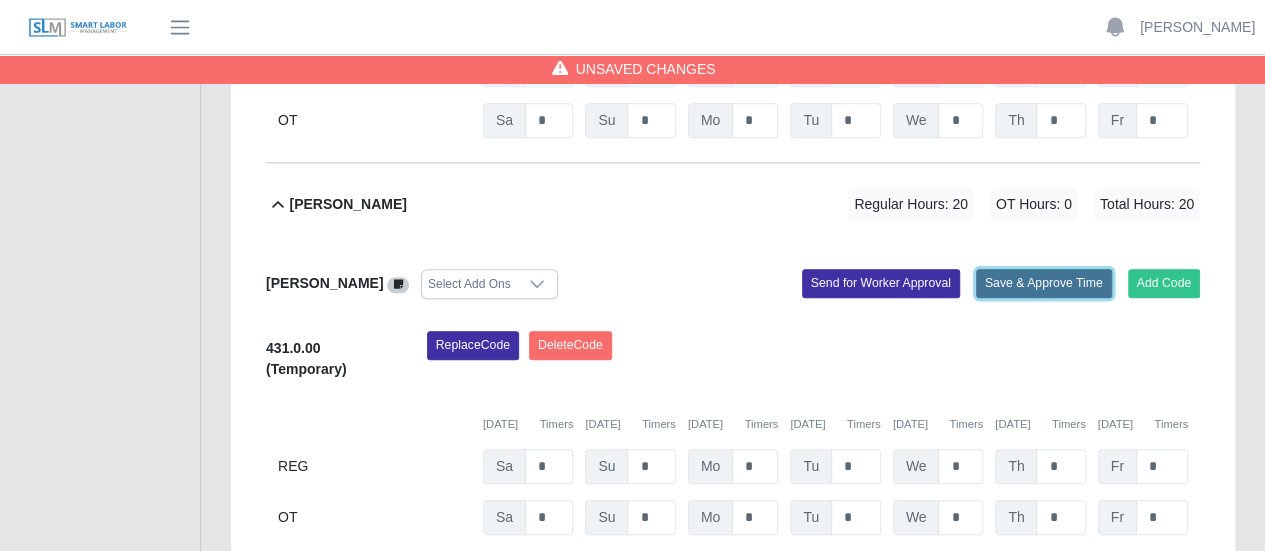 click on "Save & Approve Time" 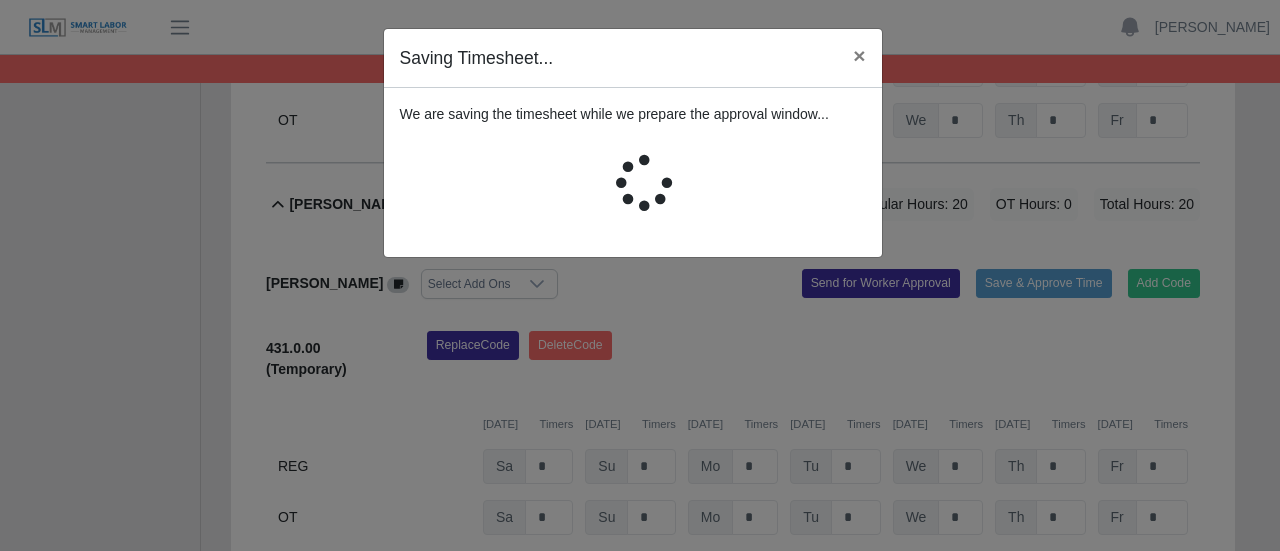 drag, startPoint x: 1083, startPoint y: 233, endPoint x: 747, endPoint y: 290, distance: 340.80054 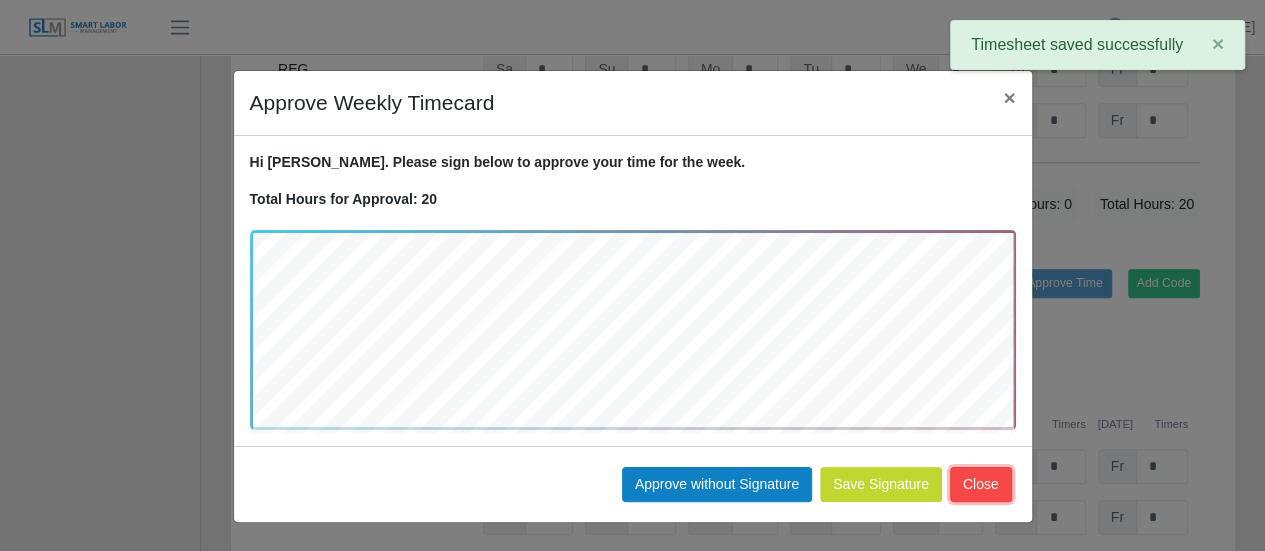 click on "Close" 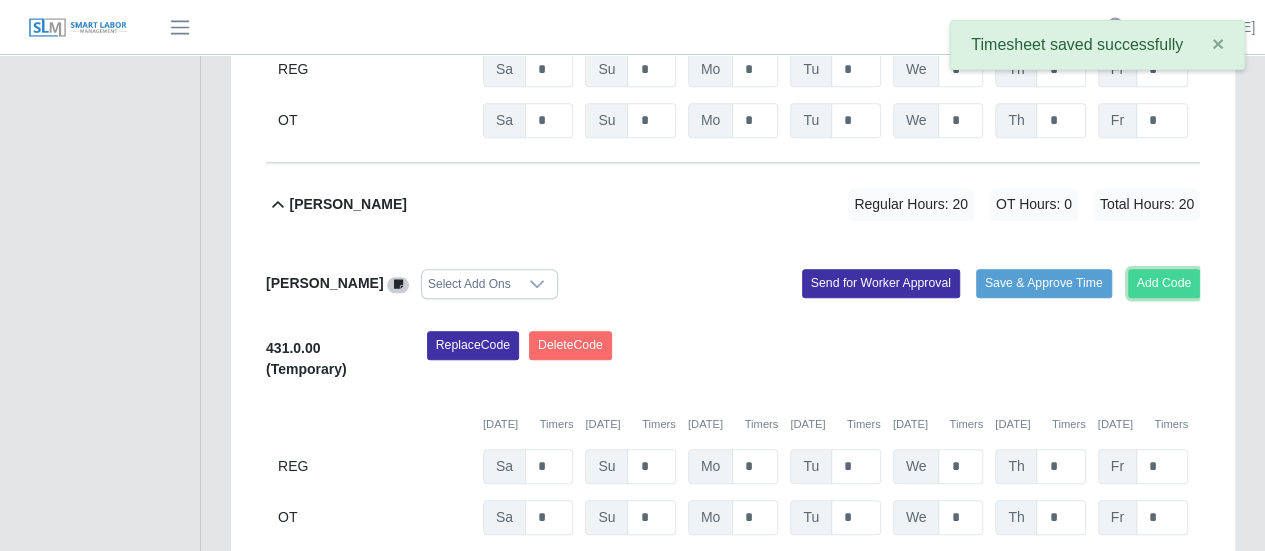 click on "Add Code" 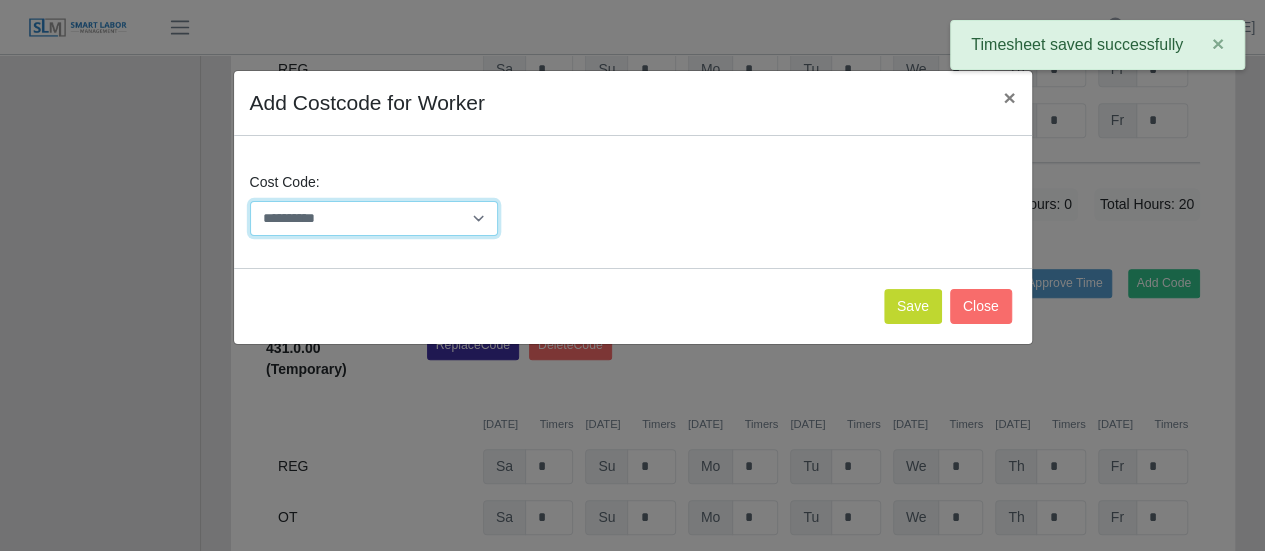 click on "**********" at bounding box center [374, 218] 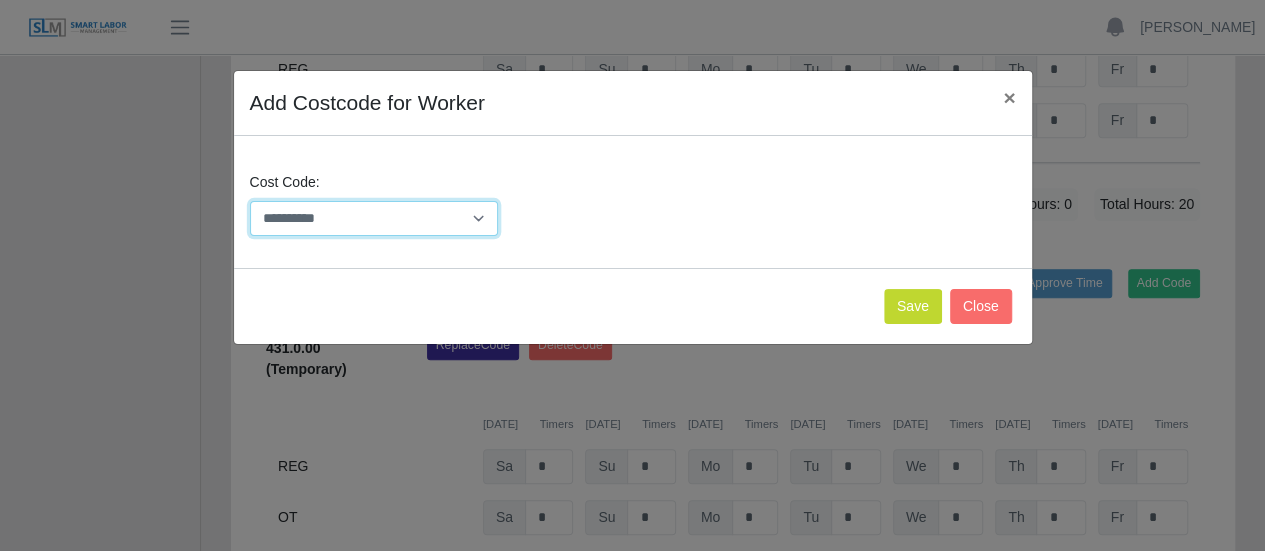 select on "**********" 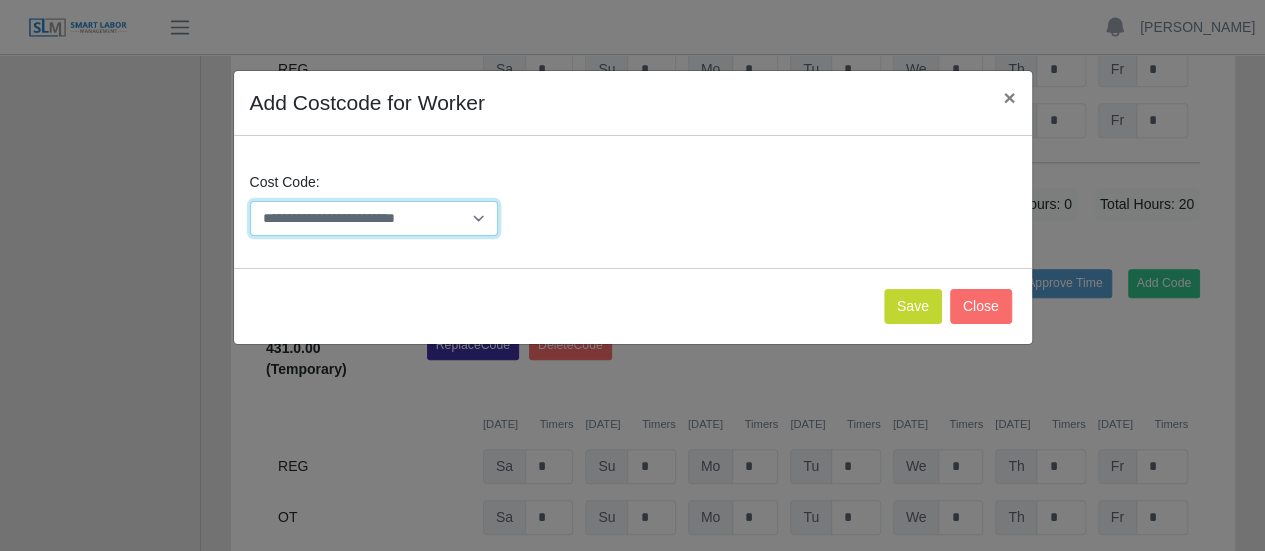 click on "**********" at bounding box center (374, 218) 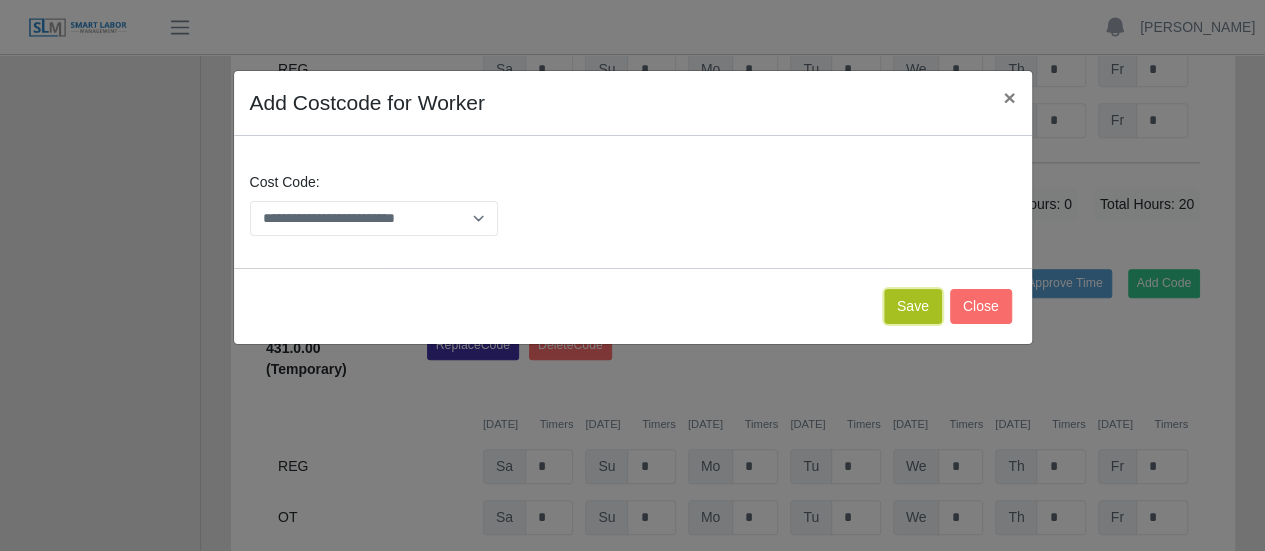 click on "Save" 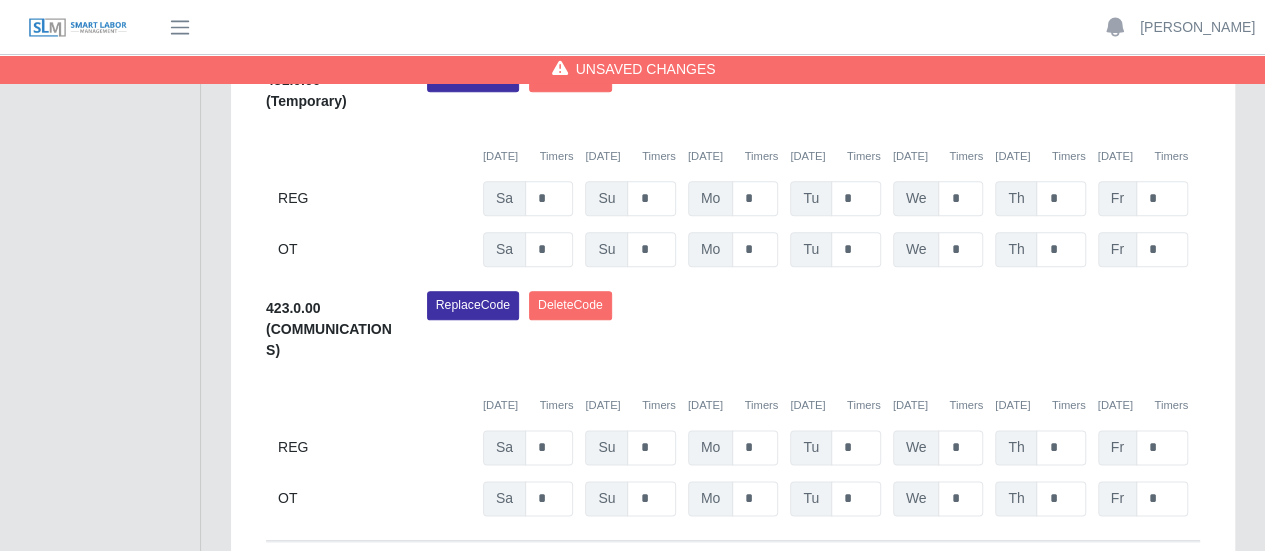 scroll, scrollTop: 1104, scrollLeft: 0, axis: vertical 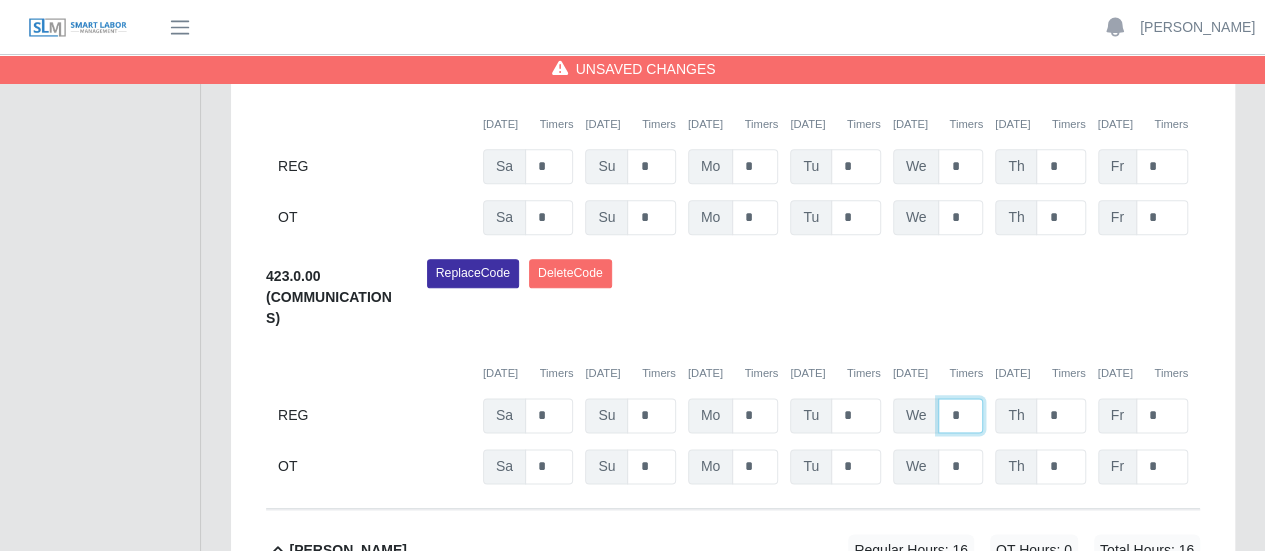 drag, startPoint x: 960, startPoint y: 362, endPoint x: 946, endPoint y: 361, distance: 14.035668 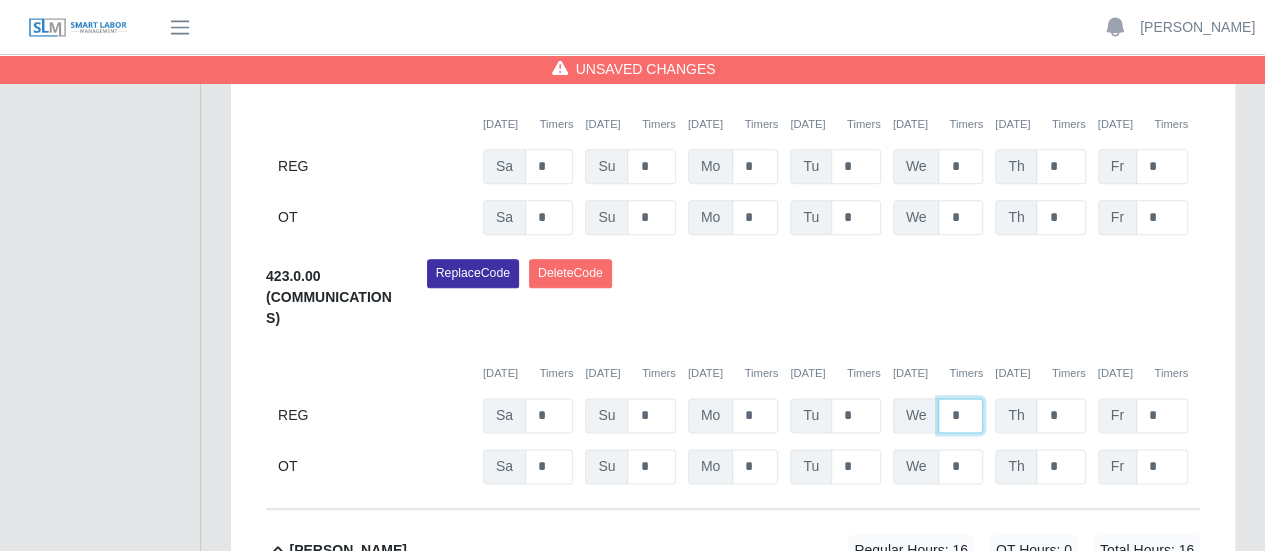 click on "*" at bounding box center (960, 415) 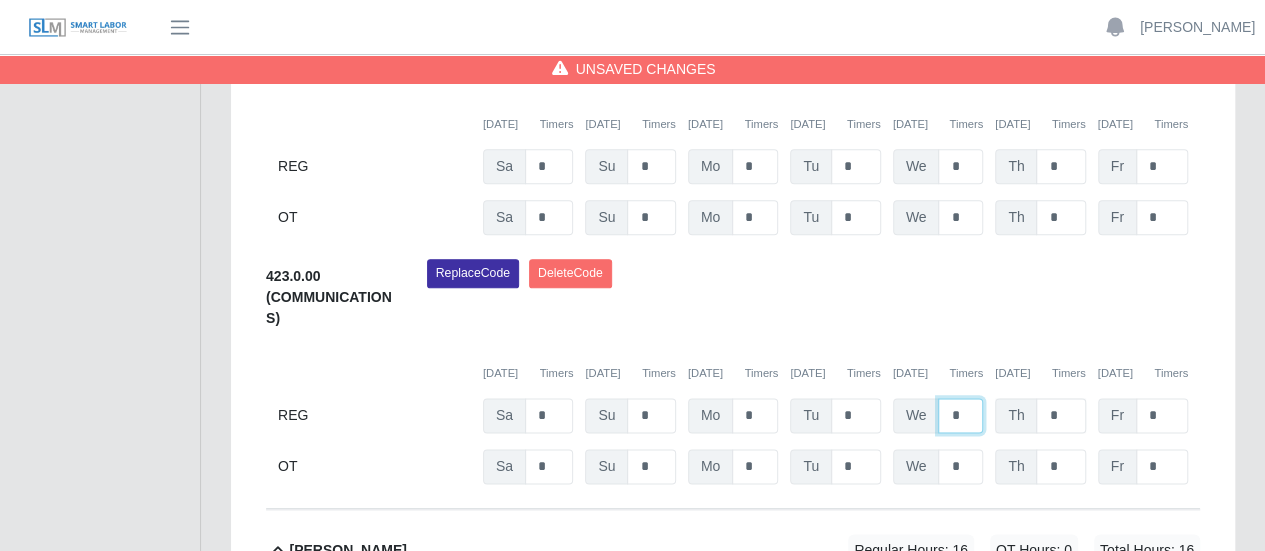 type on "*" 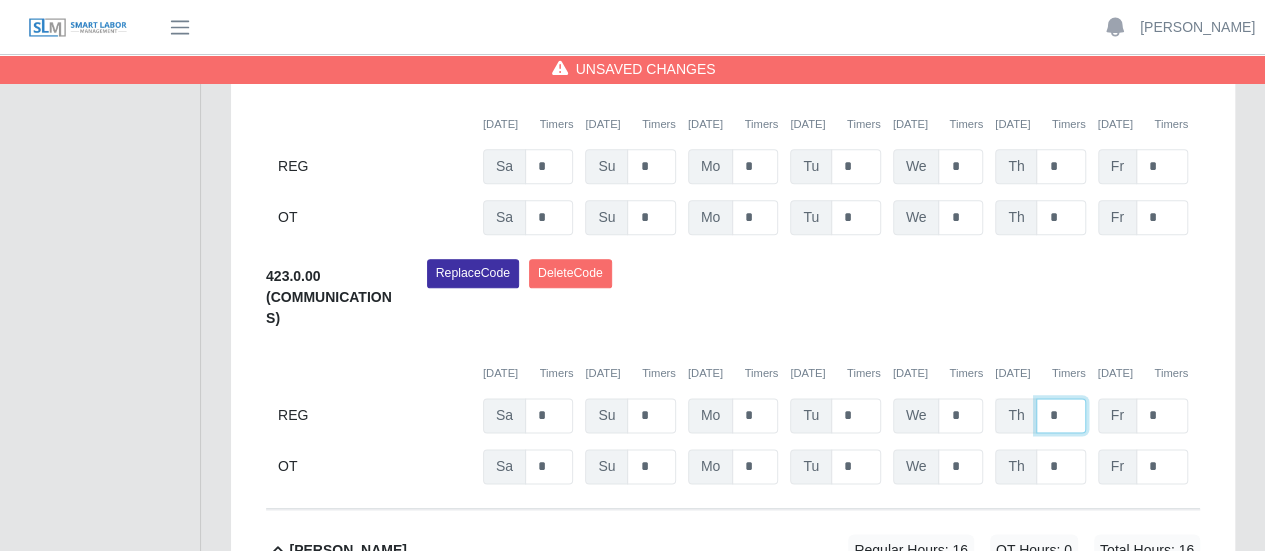 click on "*" at bounding box center (1060, 415) 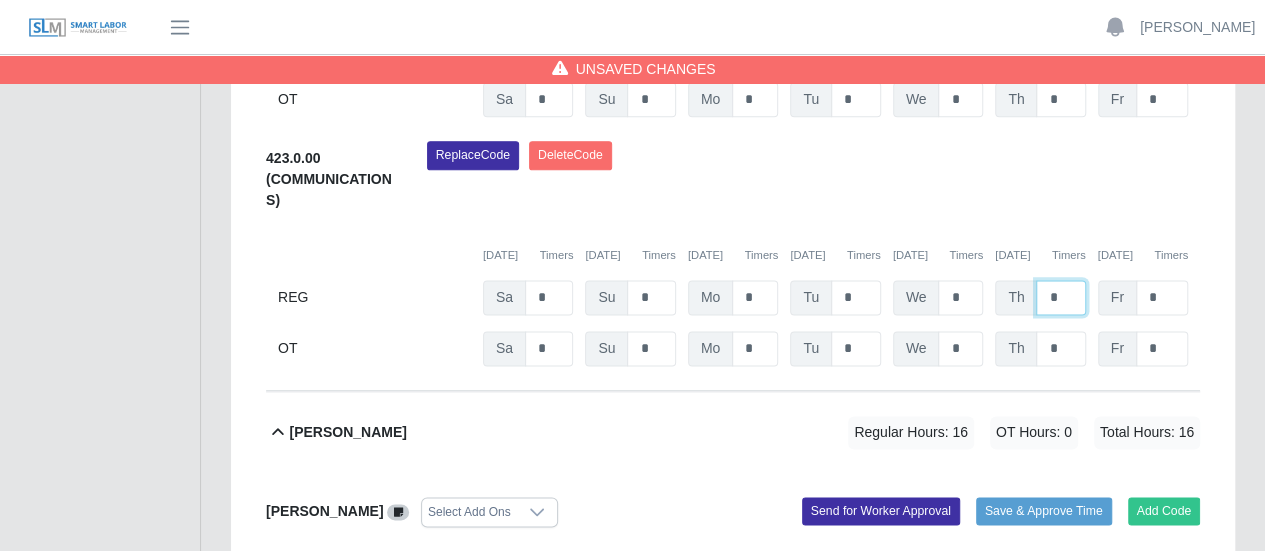scroll, scrollTop: 1504, scrollLeft: 0, axis: vertical 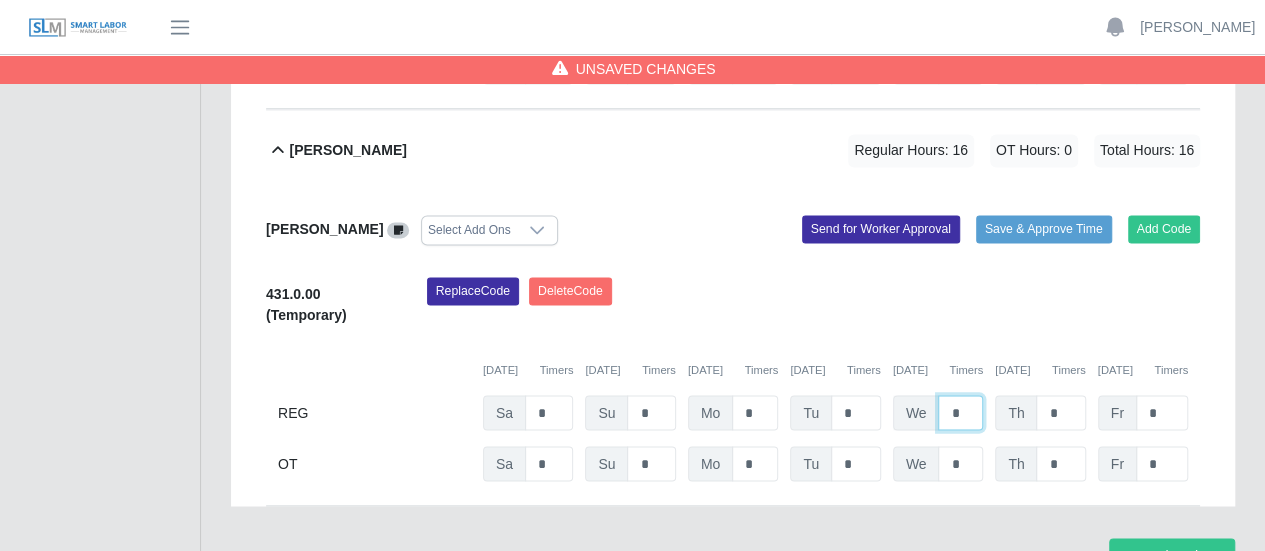 drag, startPoint x: 954, startPoint y: 357, endPoint x: 942, endPoint y: 357, distance: 12 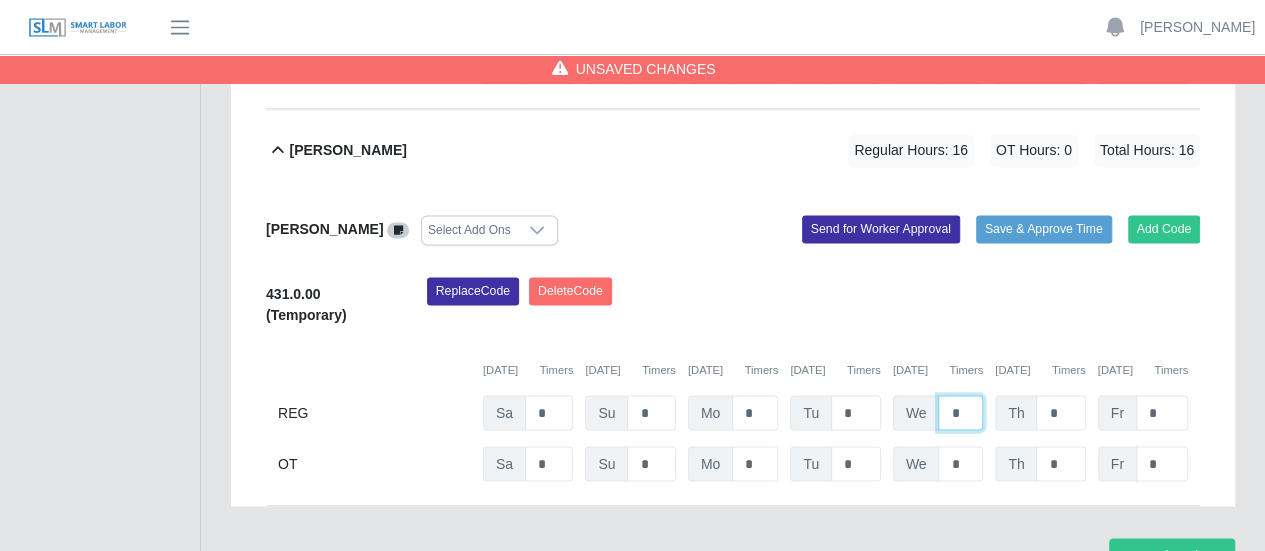 click on "*" at bounding box center [960, 412] 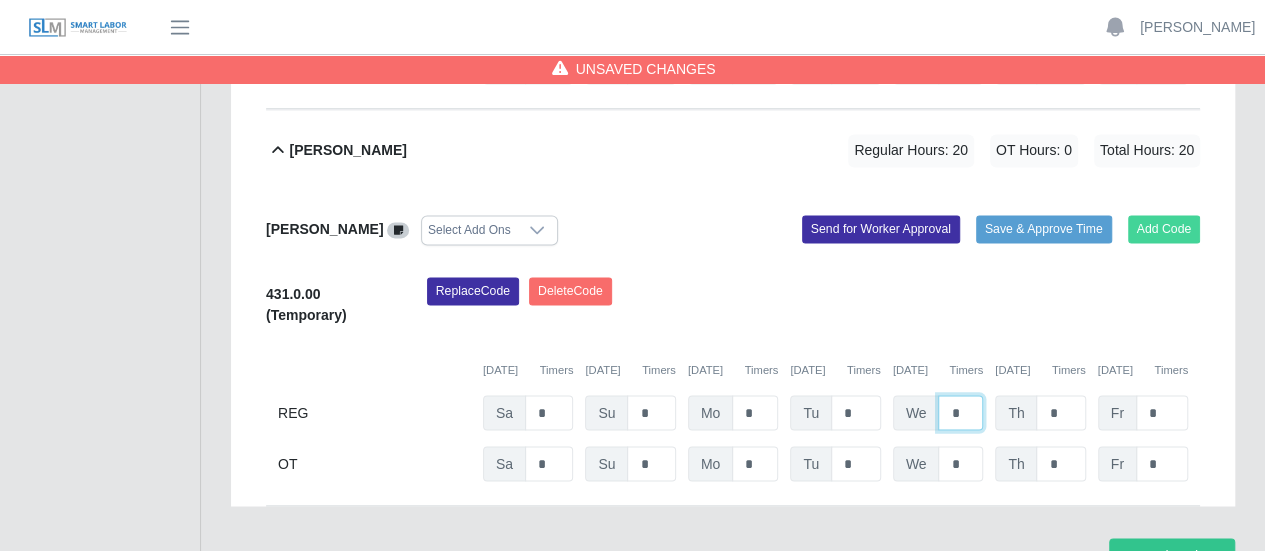 type on "*" 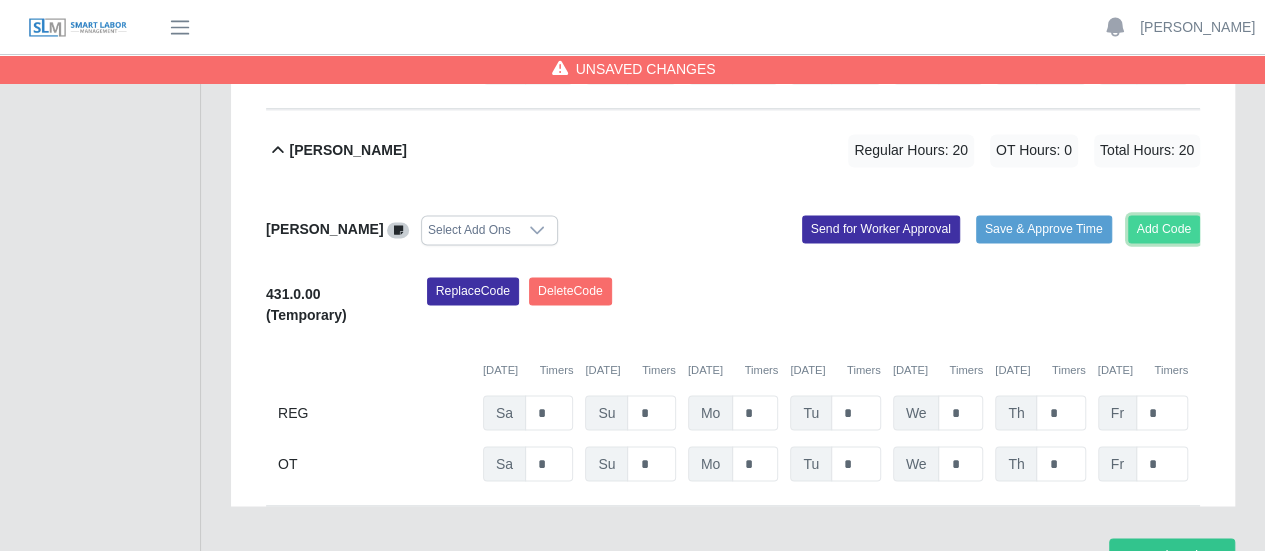 click on "Add Code" 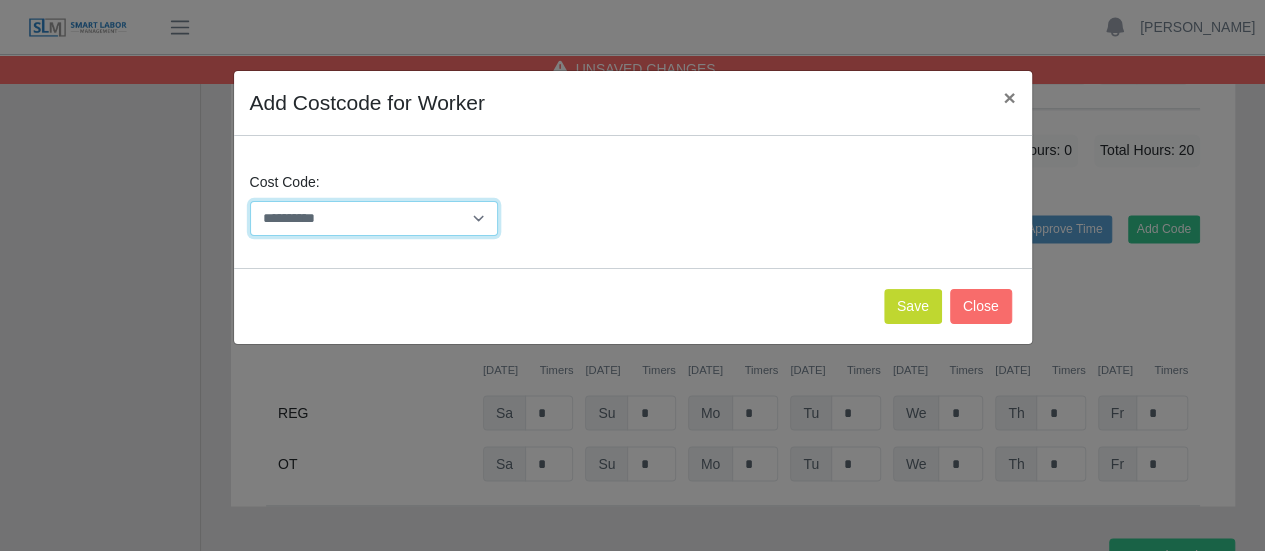 click on "**********" at bounding box center (374, 218) 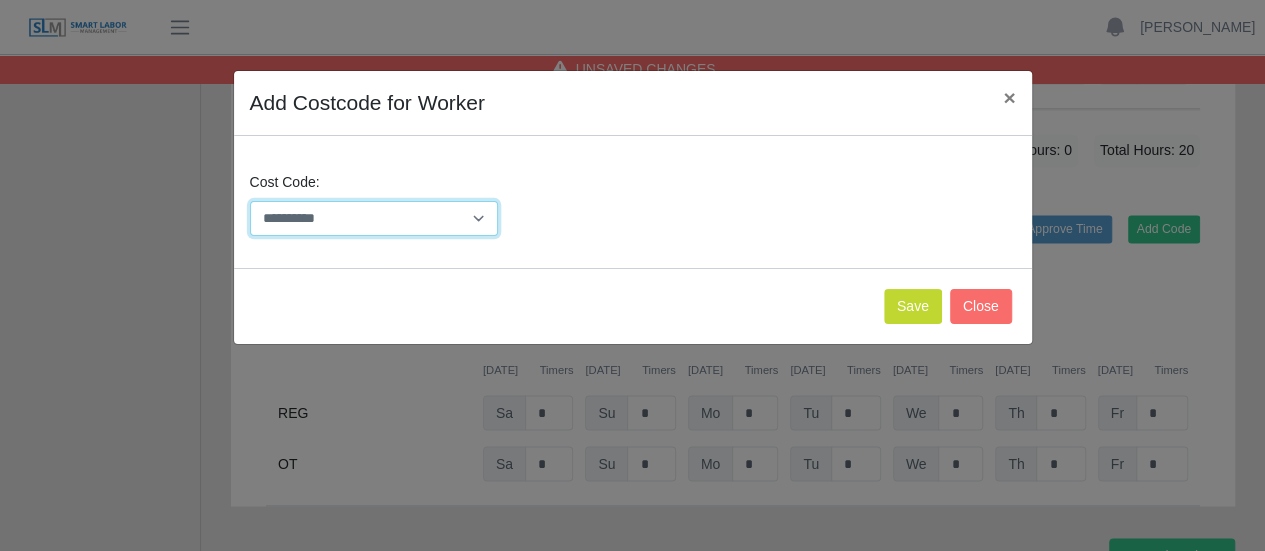 select on "**********" 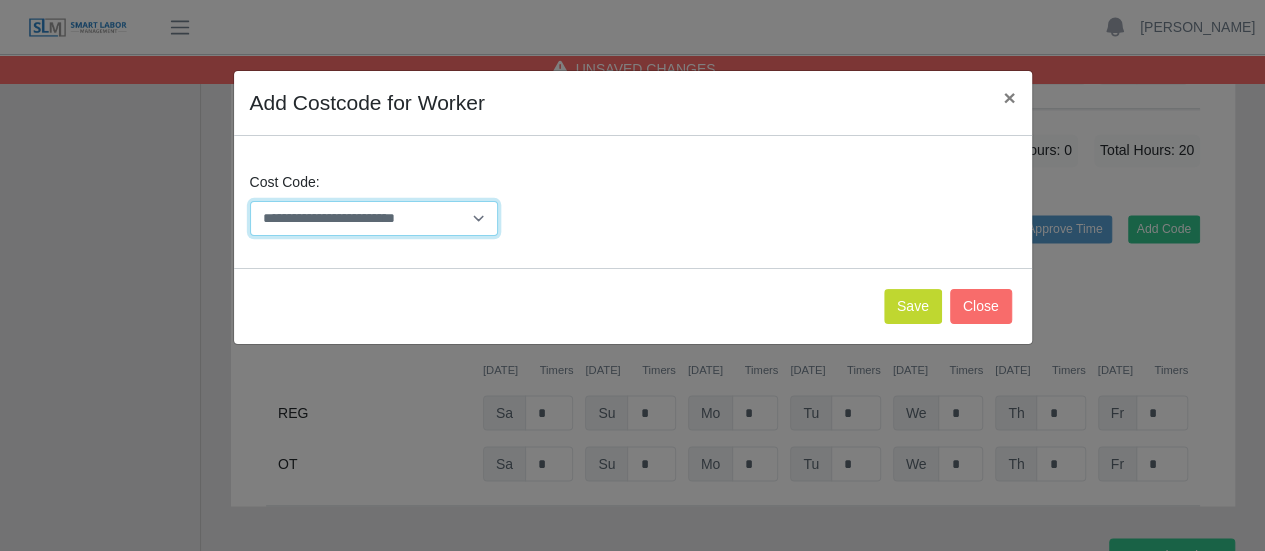 click on "**********" at bounding box center [374, 218] 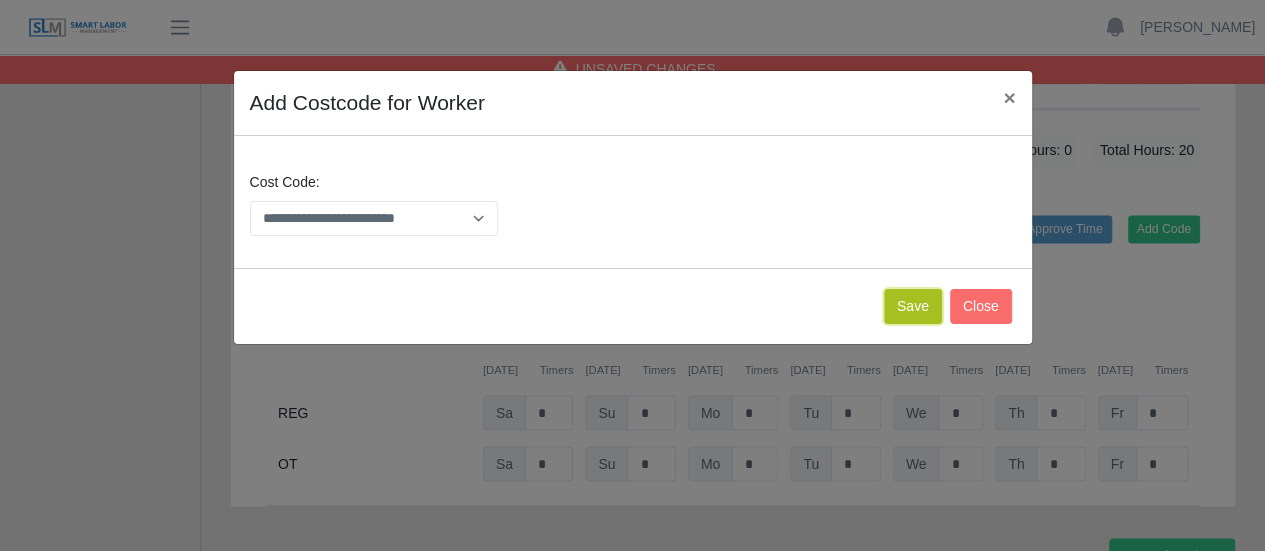 click on "Save" 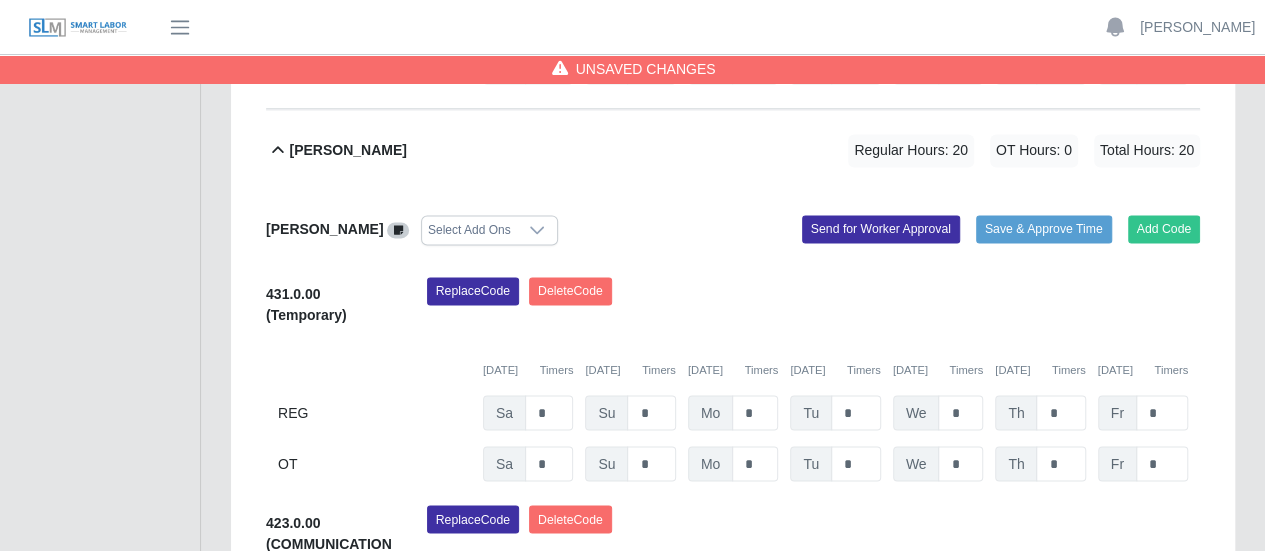 scroll, scrollTop: 1752, scrollLeft: 0, axis: vertical 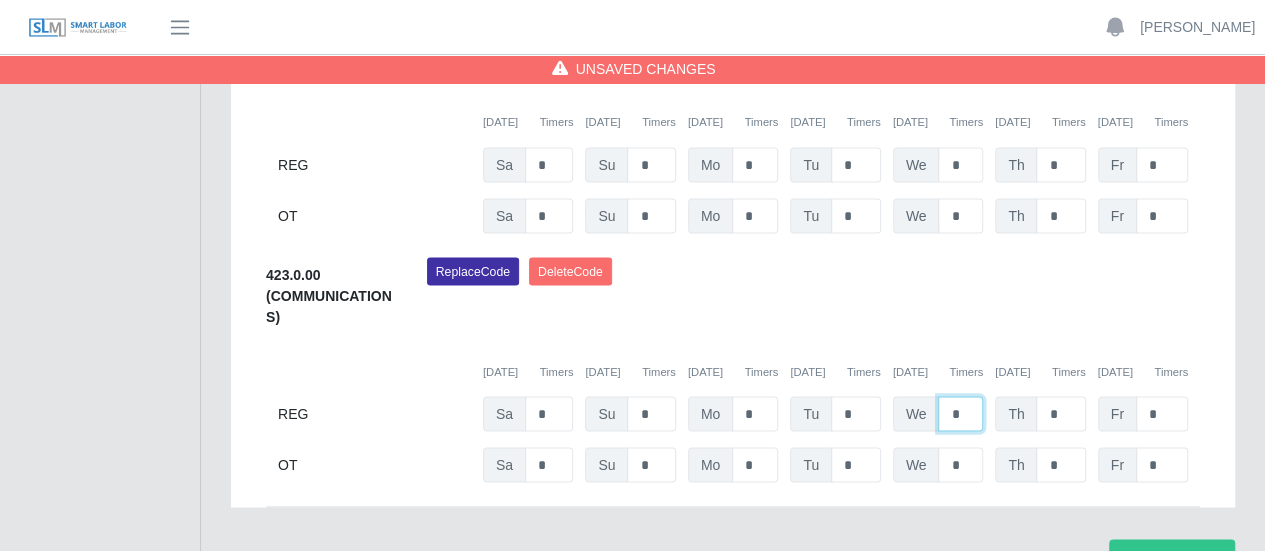 click on "*" at bounding box center [960, -233] 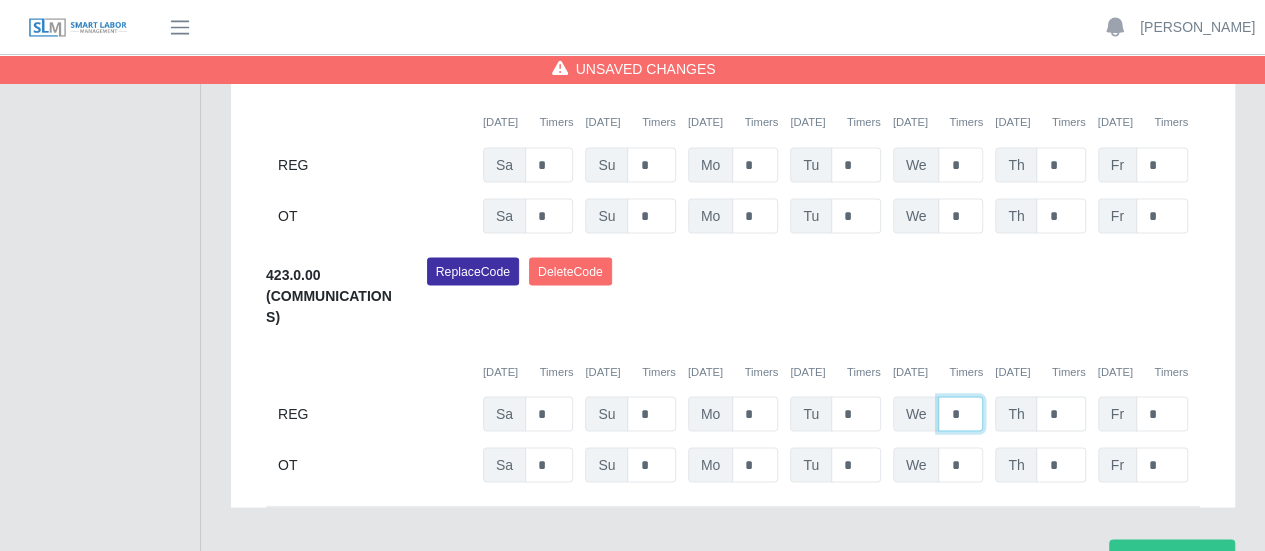 type on "*" 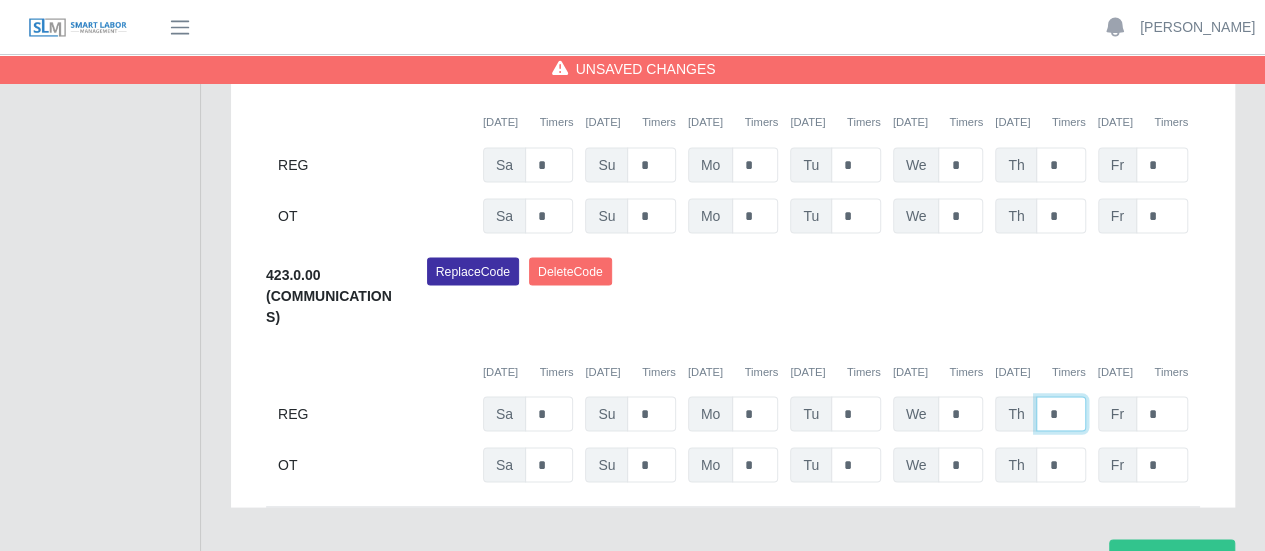 click on "*" at bounding box center [1060, -233] 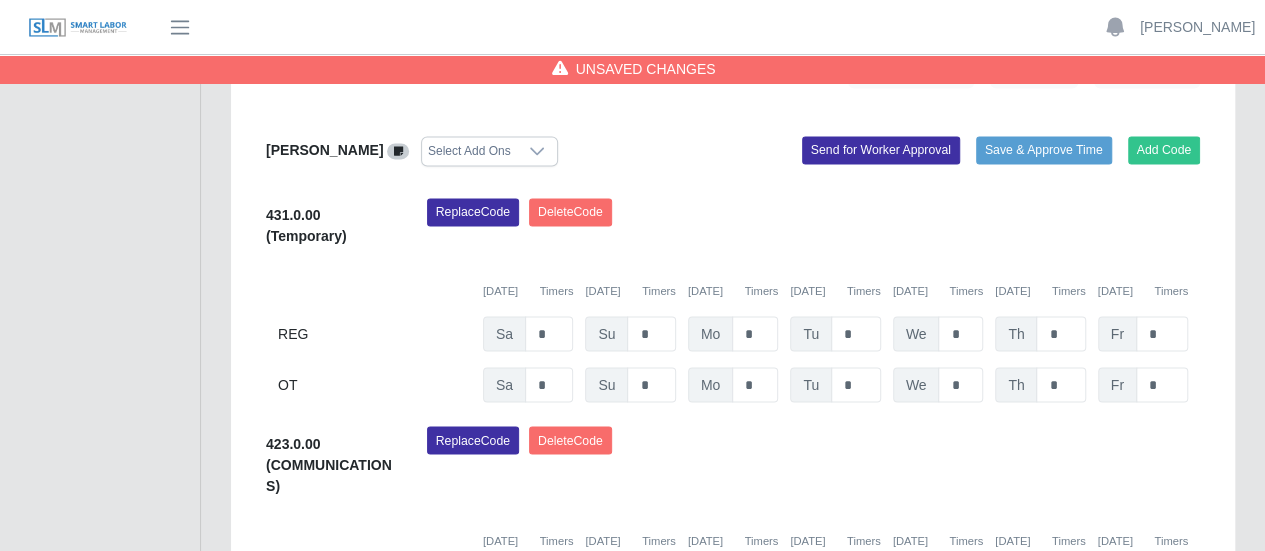 scroll, scrollTop: 1552, scrollLeft: 0, axis: vertical 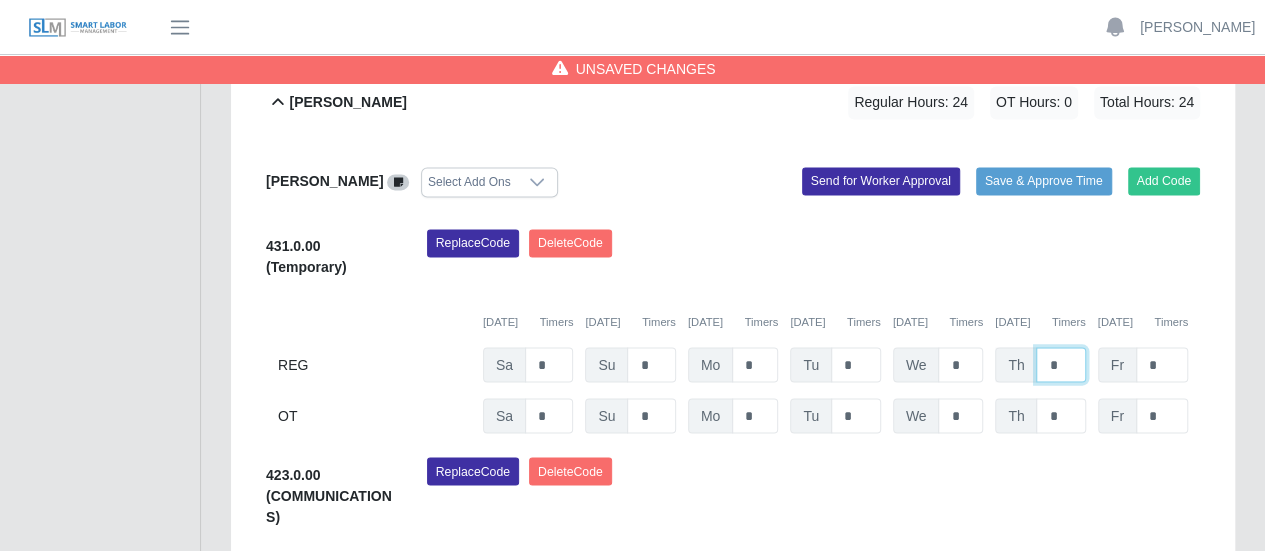 drag, startPoint x: 1055, startPoint y: 305, endPoint x: 1033, endPoint y: 306, distance: 22.022715 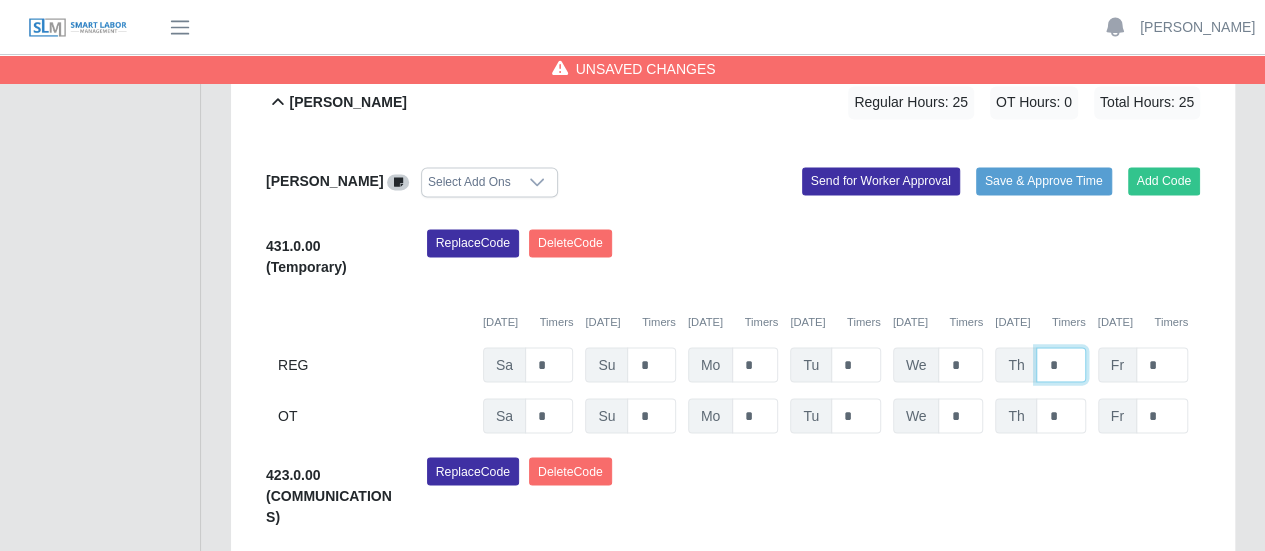 scroll, scrollTop: 1652, scrollLeft: 0, axis: vertical 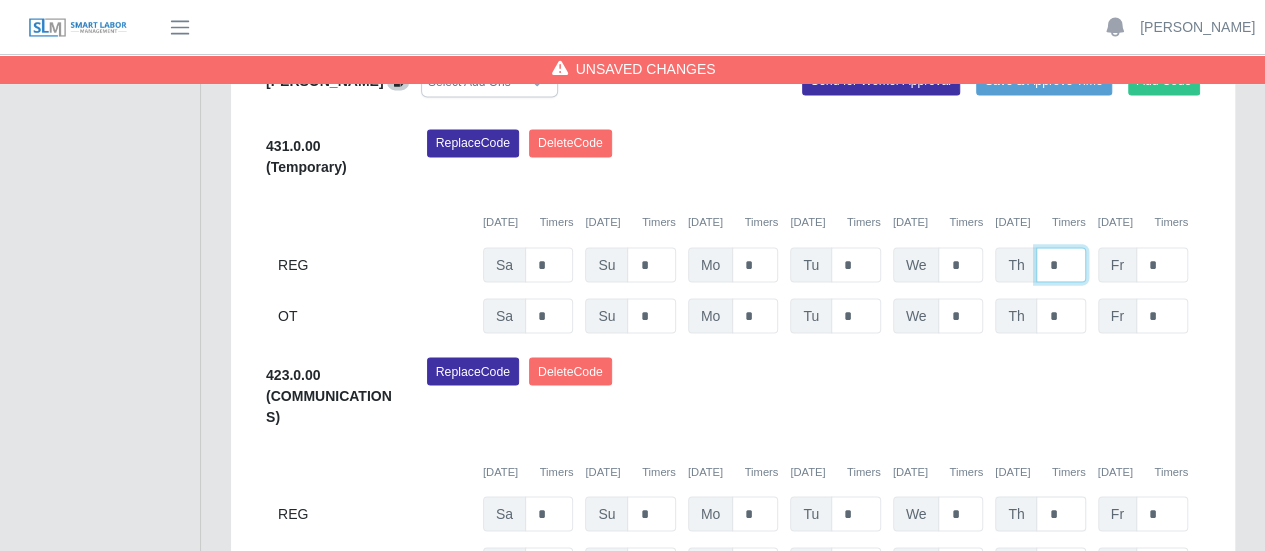 type on "*" 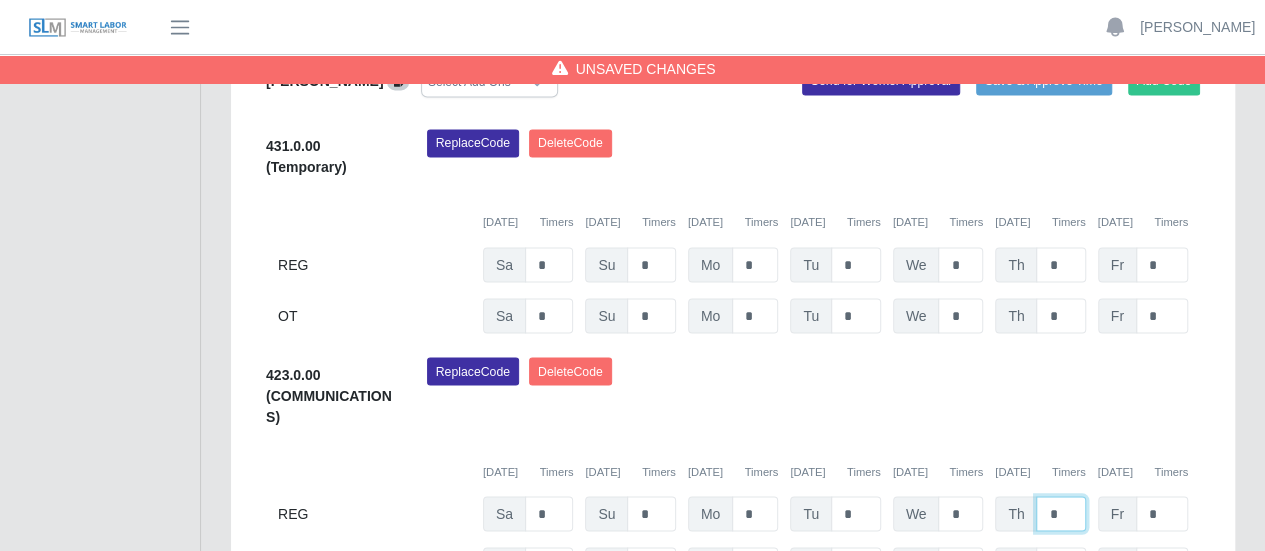 drag, startPoint x: 1056, startPoint y: 463, endPoint x: 1029, endPoint y: 452, distance: 29.15476 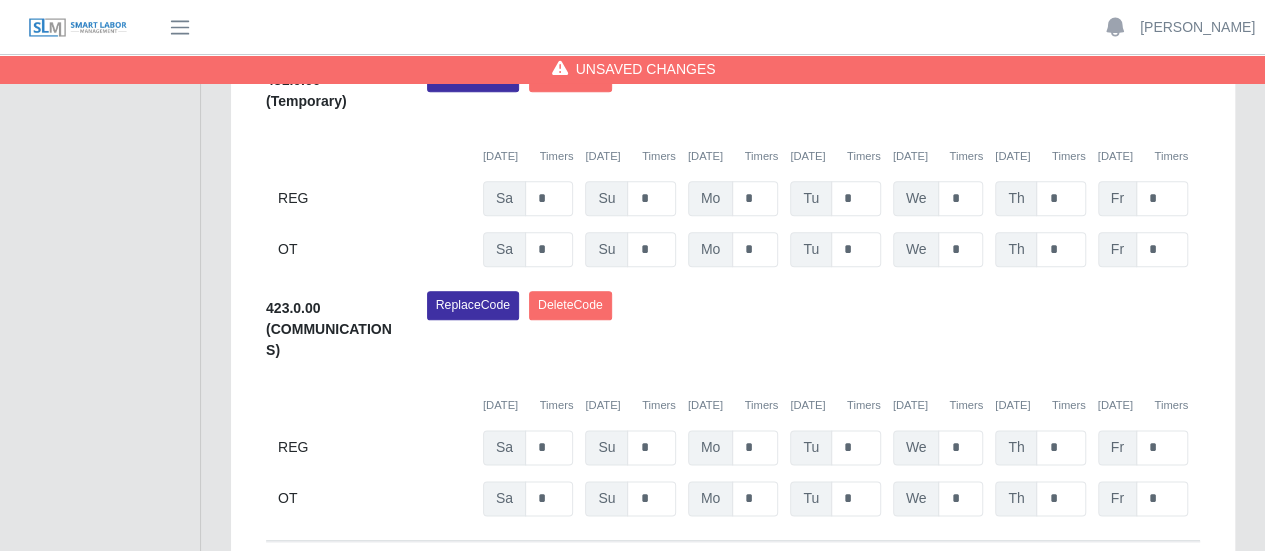 scroll, scrollTop: 1052, scrollLeft: 0, axis: vertical 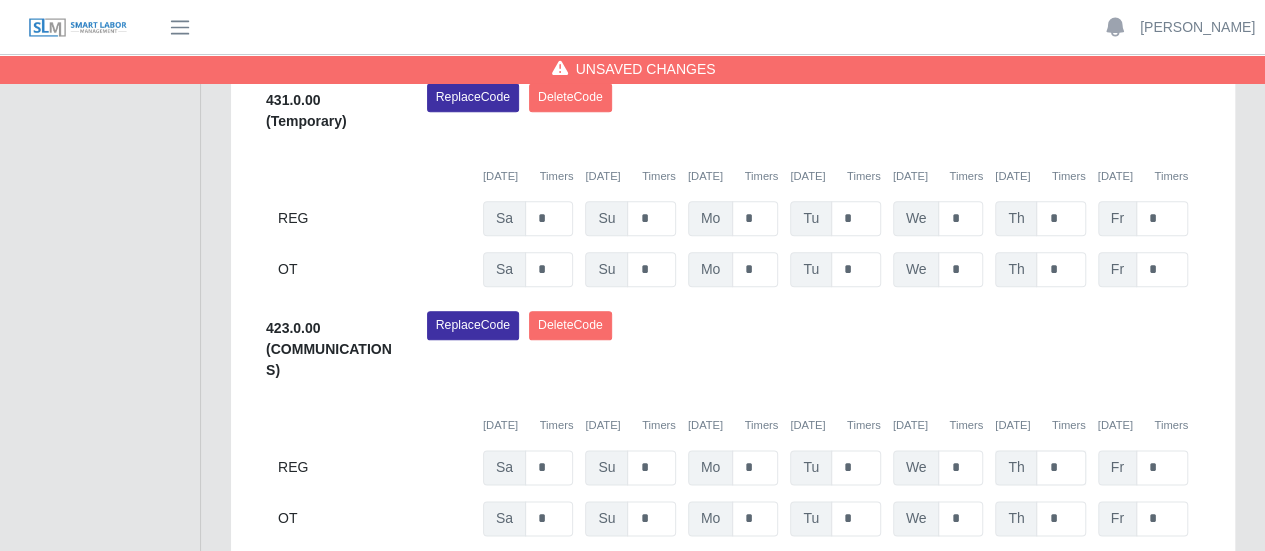 type on "*" 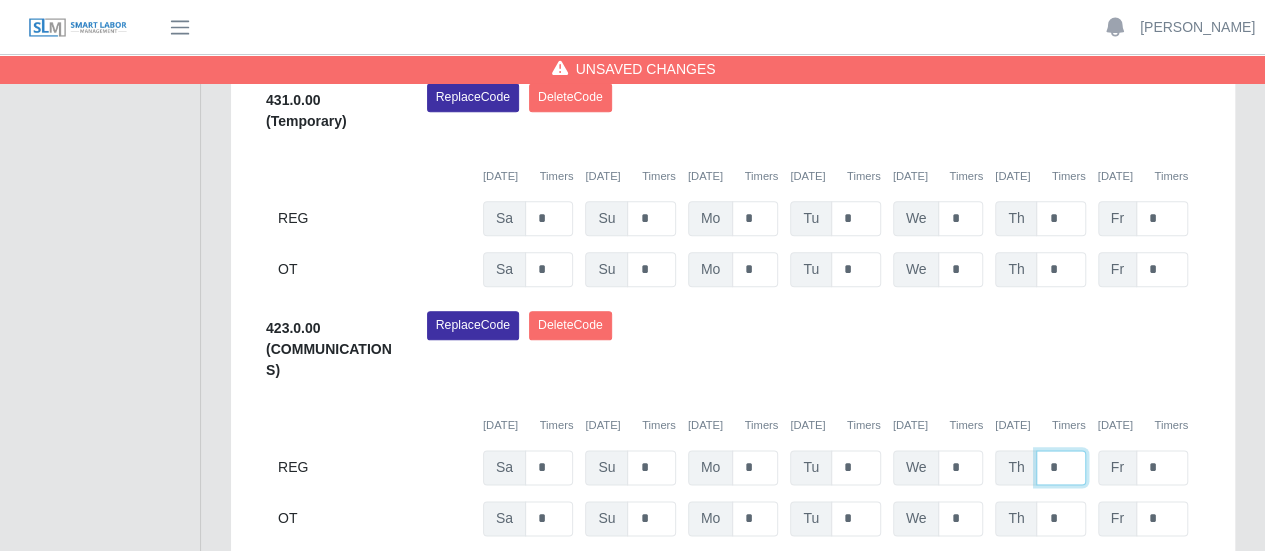 drag, startPoint x: 1068, startPoint y: 412, endPoint x: 1042, endPoint y: 414, distance: 26.076809 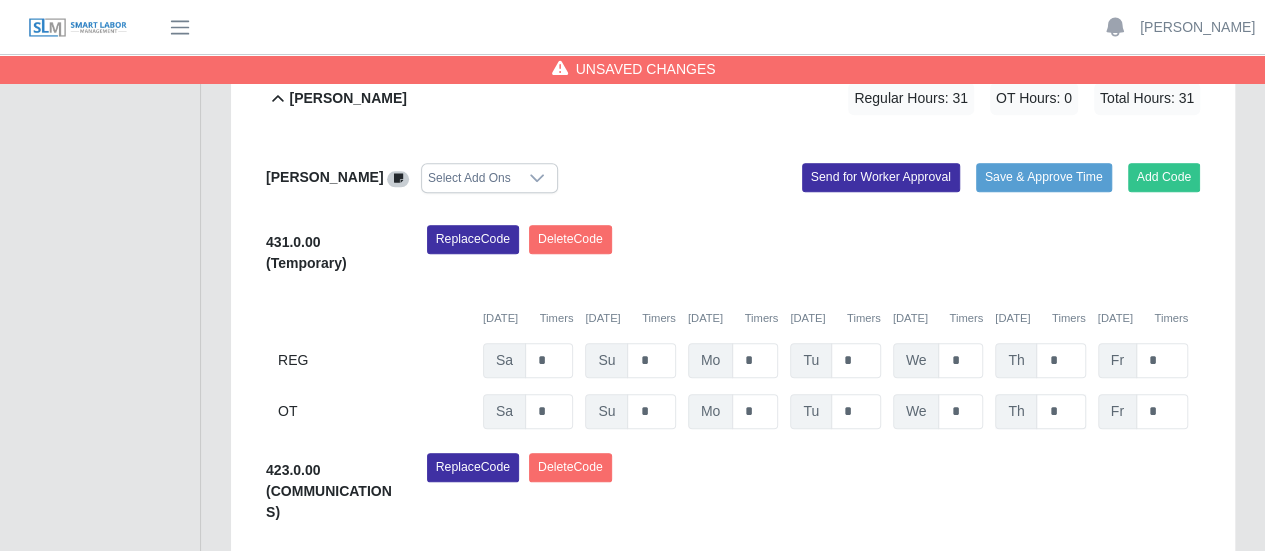 scroll, scrollTop: 852, scrollLeft: 0, axis: vertical 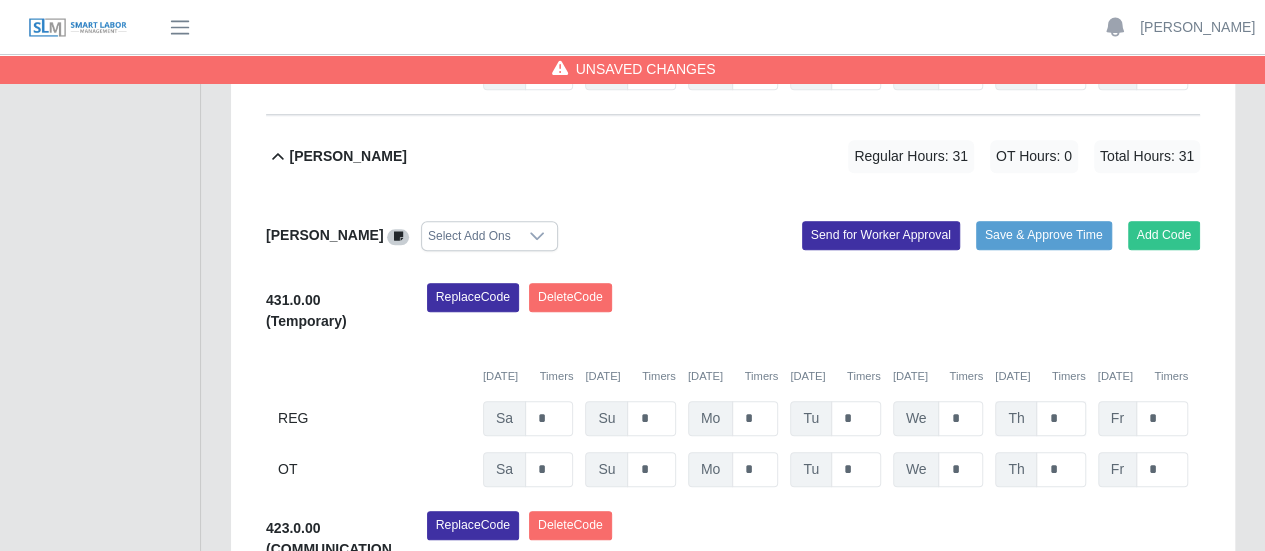 type on "*" 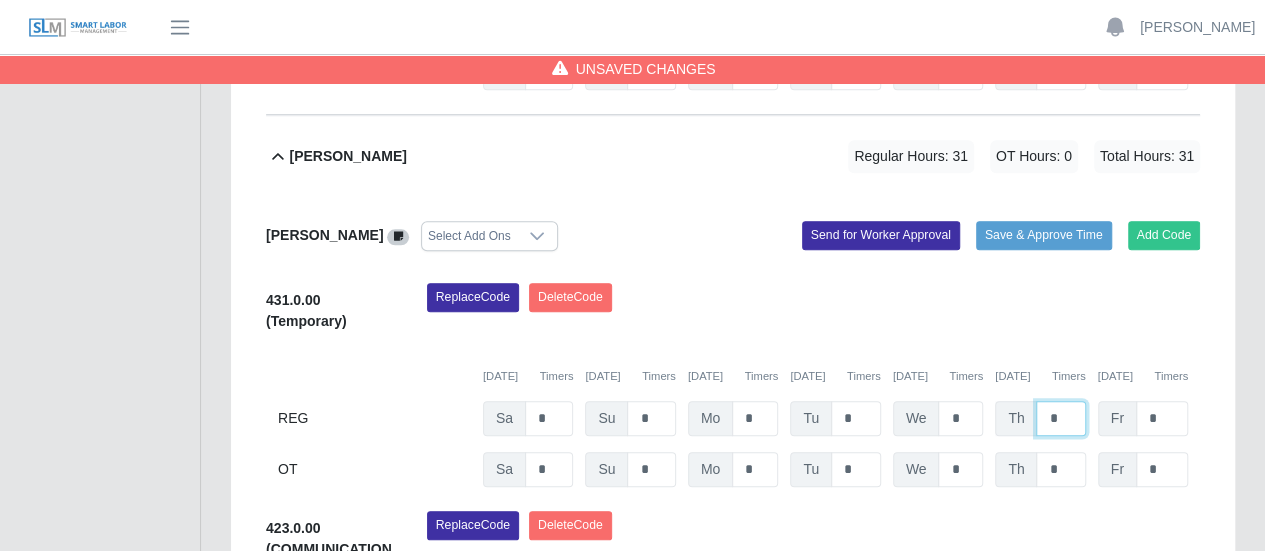 drag, startPoint x: 1065, startPoint y: 368, endPoint x: 1041, endPoint y: 367, distance: 24.020824 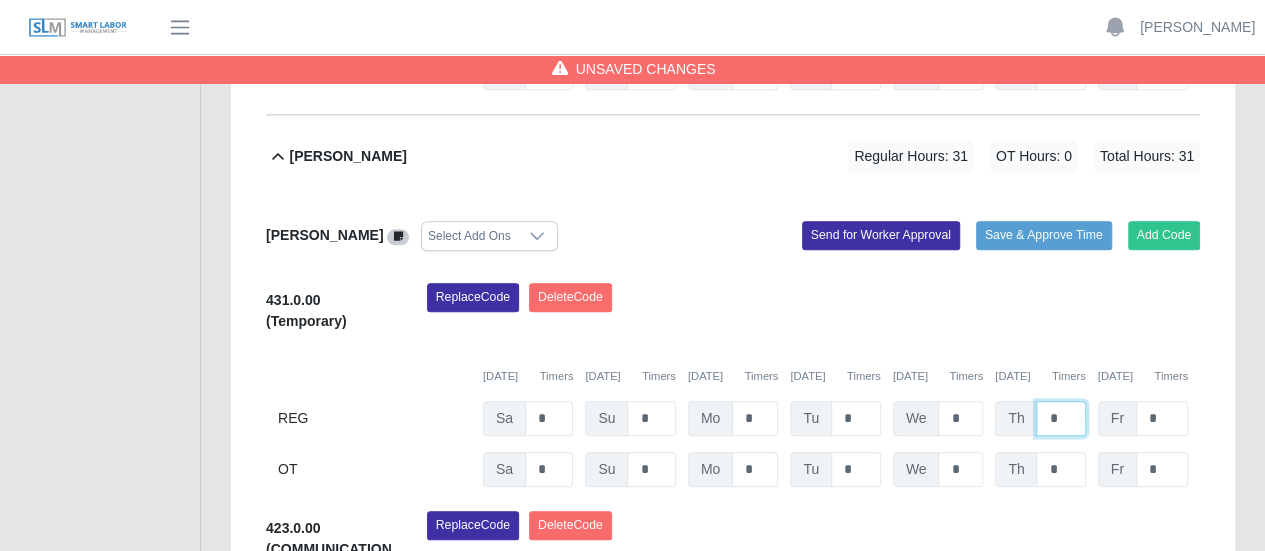 click on "*" at bounding box center (1060, 418) 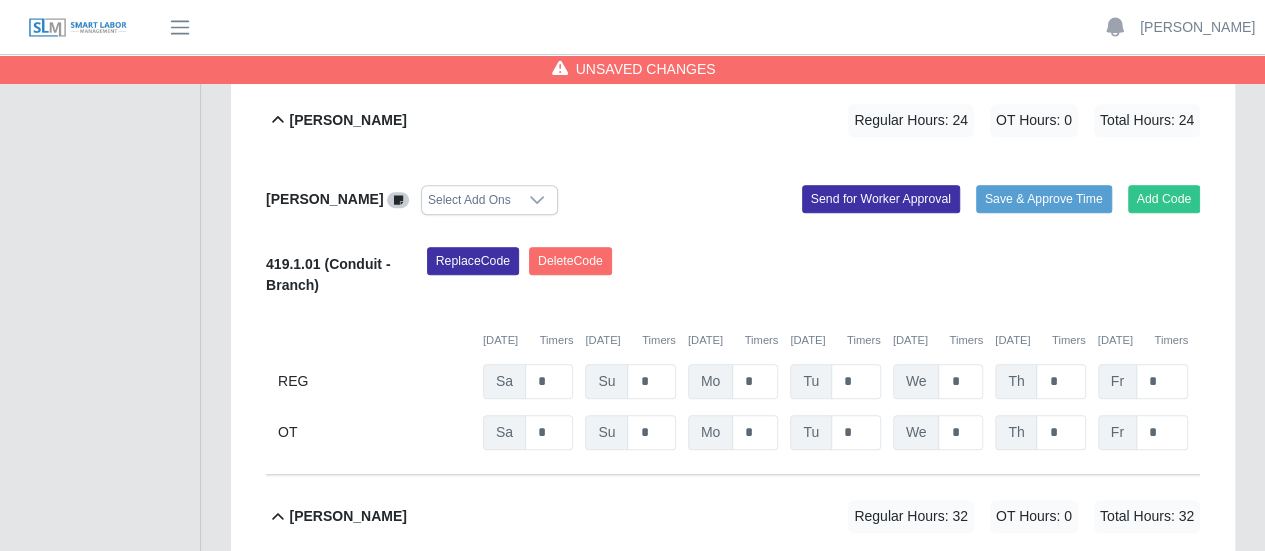 scroll, scrollTop: 452, scrollLeft: 0, axis: vertical 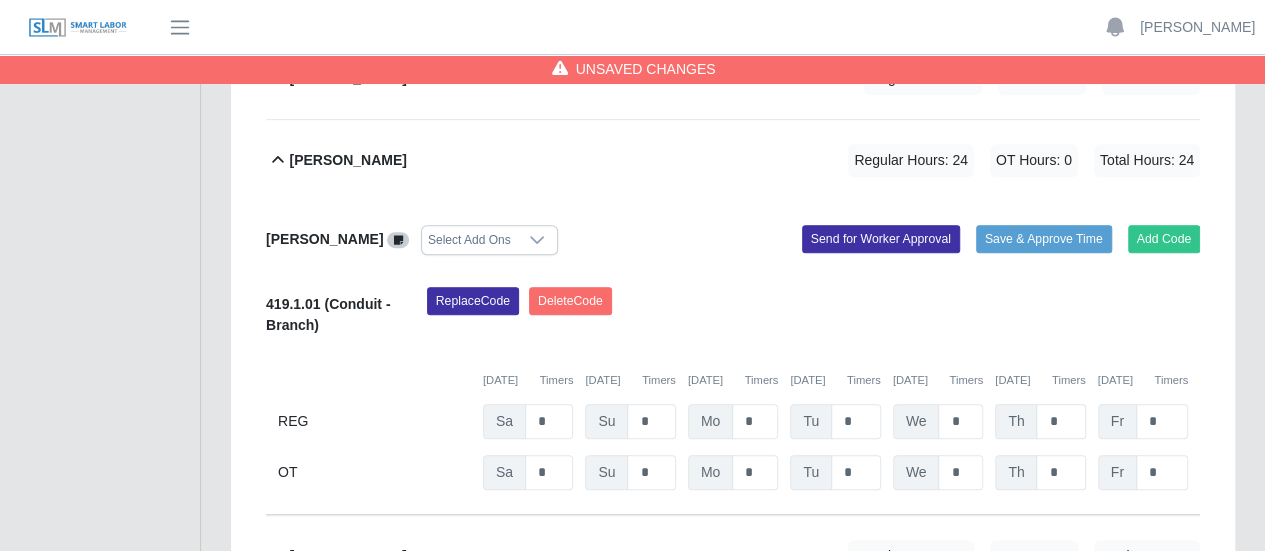 type on "*" 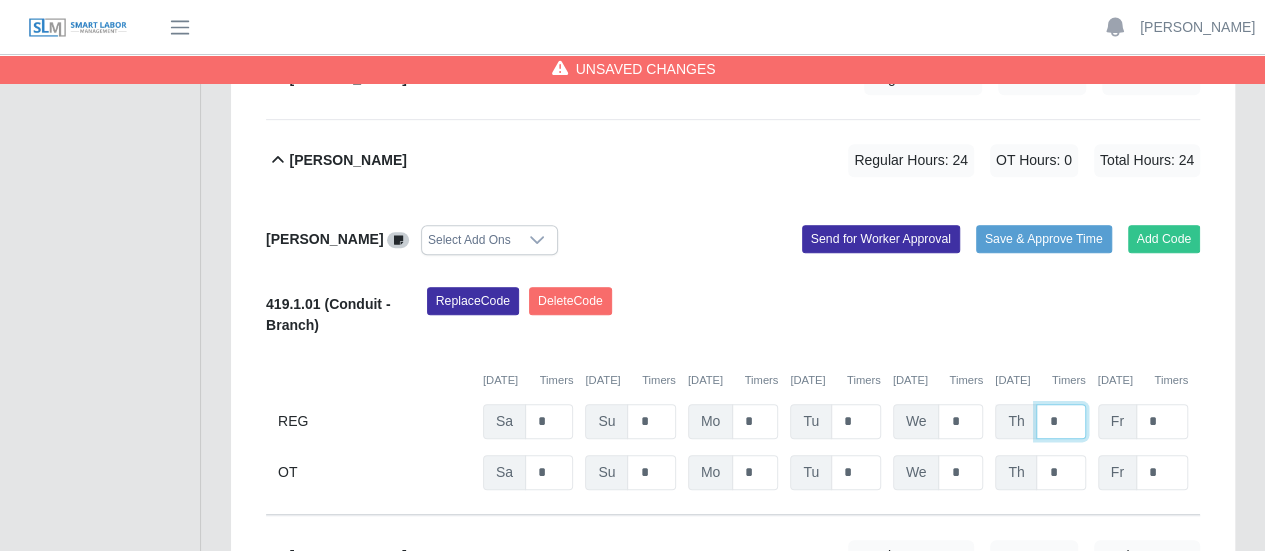 drag, startPoint x: 1061, startPoint y: 368, endPoint x: 1035, endPoint y: 366, distance: 26.076809 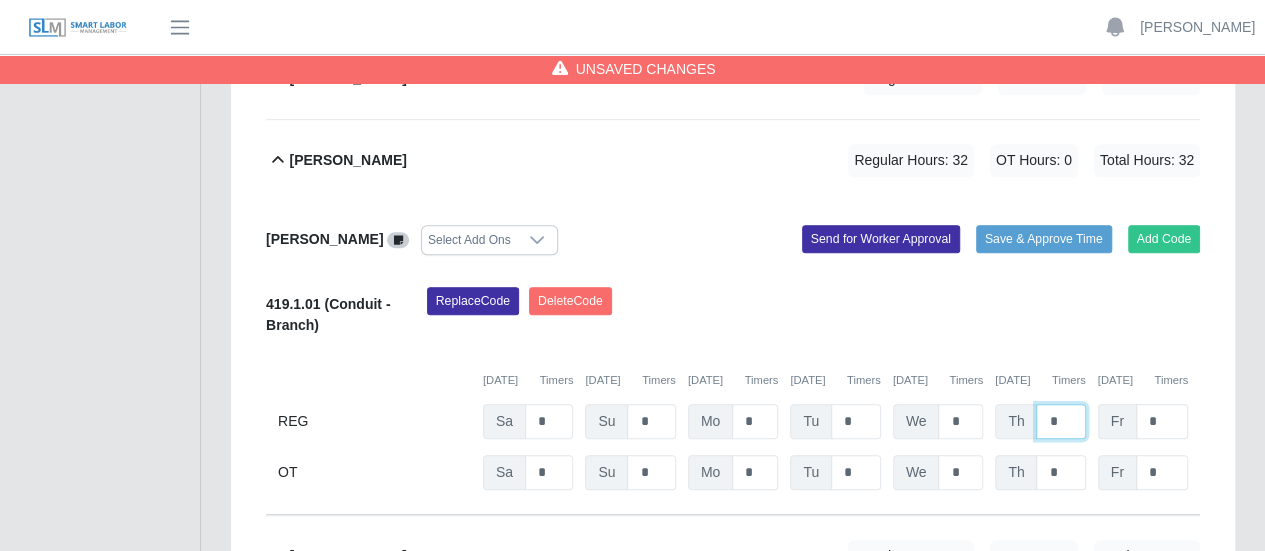 type on "*" 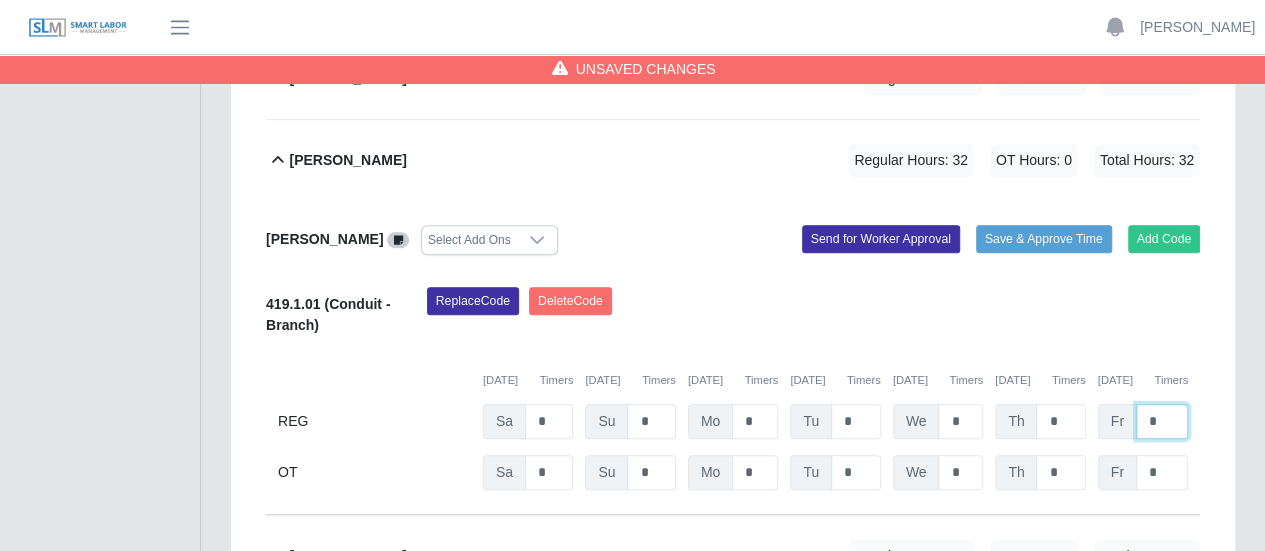 drag, startPoint x: 1152, startPoint y: 367, endPoint x: 1136, endPoint y: 369, distance: 16.124516 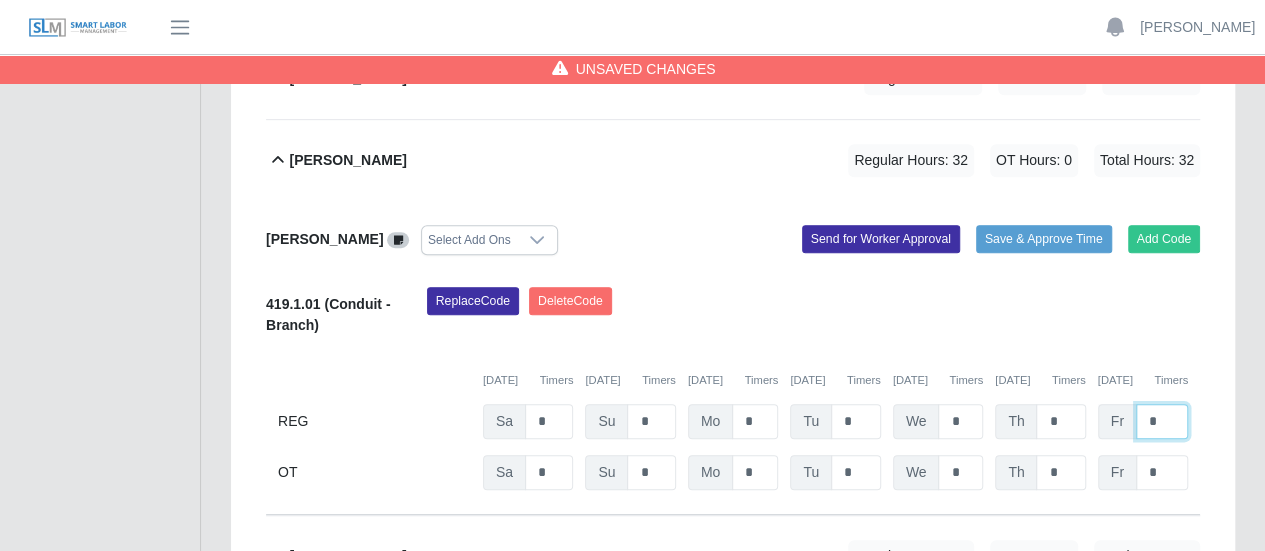 click on "*" at bounding box center (1162, 421) 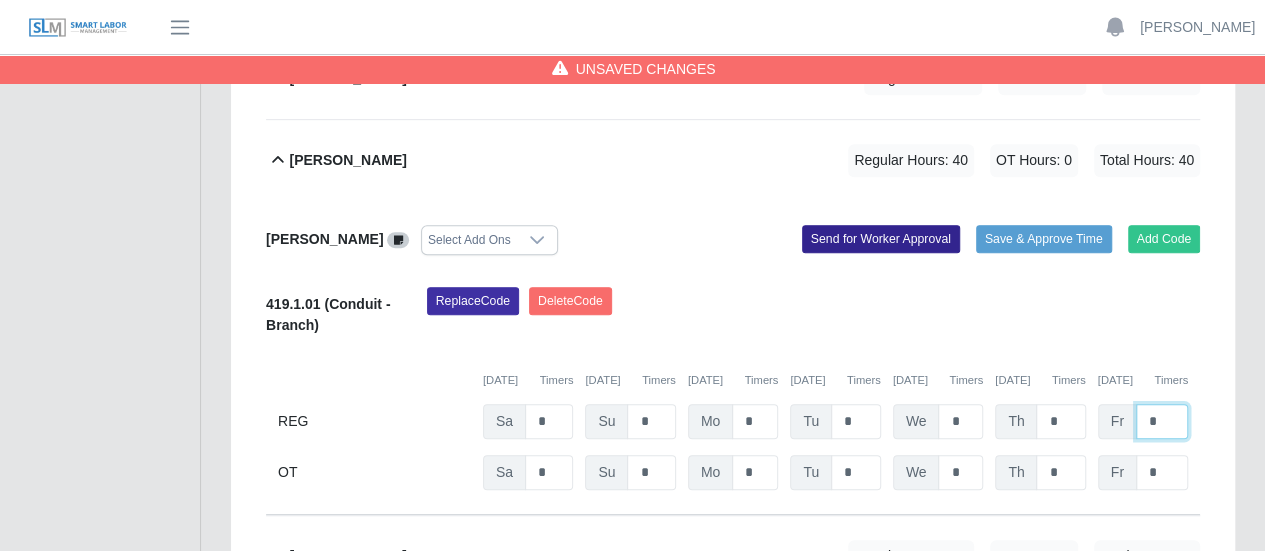 type on "*" 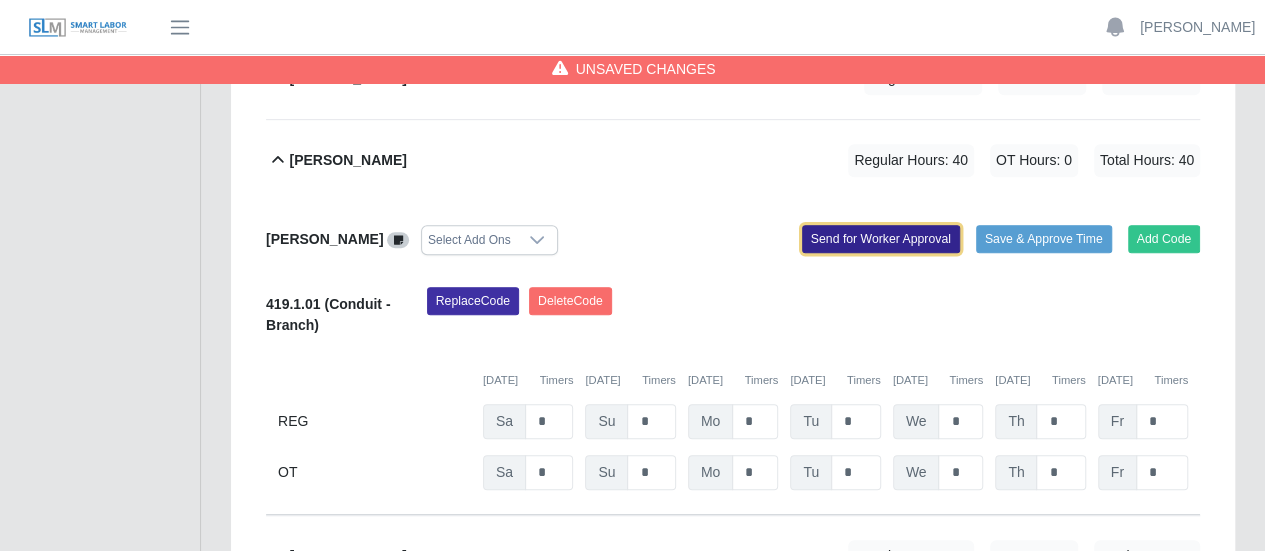 click on "Send for Worker Approval" 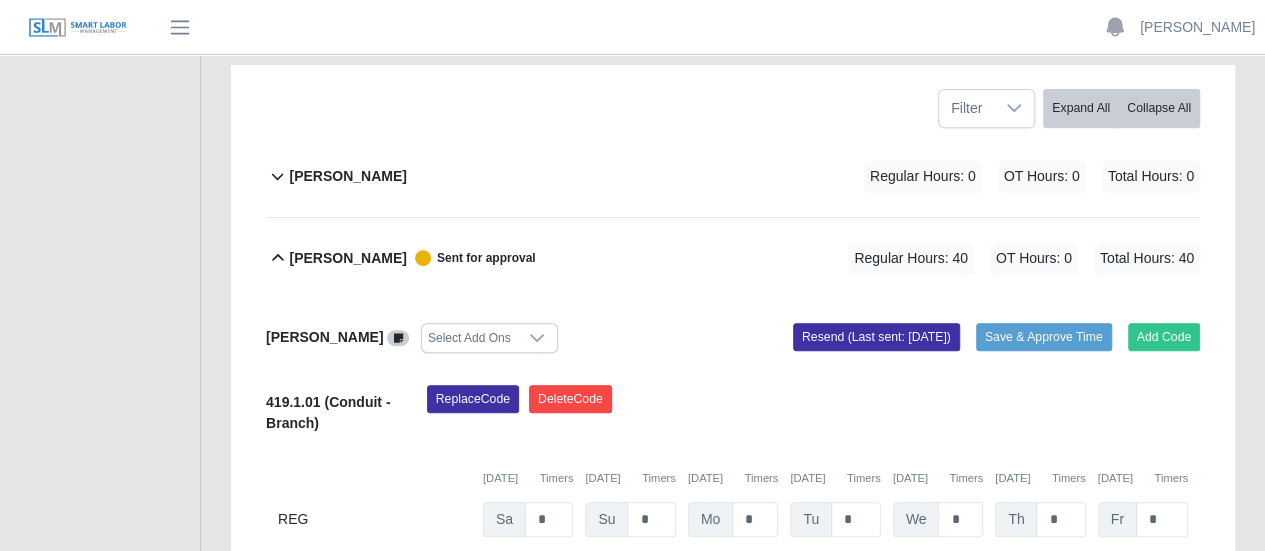 scroll, scrollTop: 500, scrollLeft: 0, axis: vertical 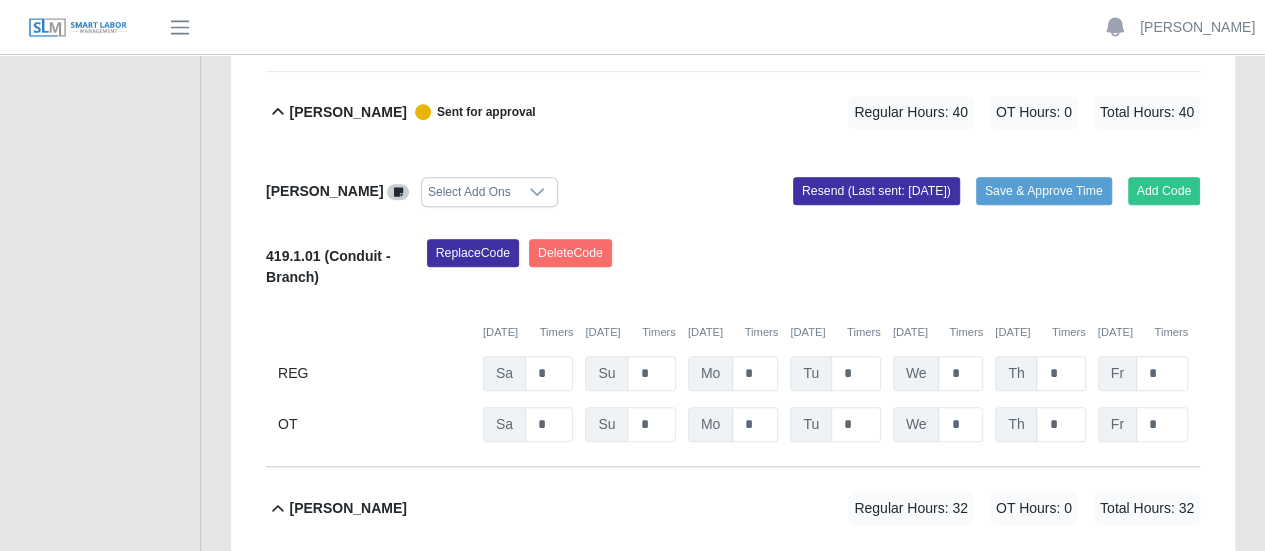 click 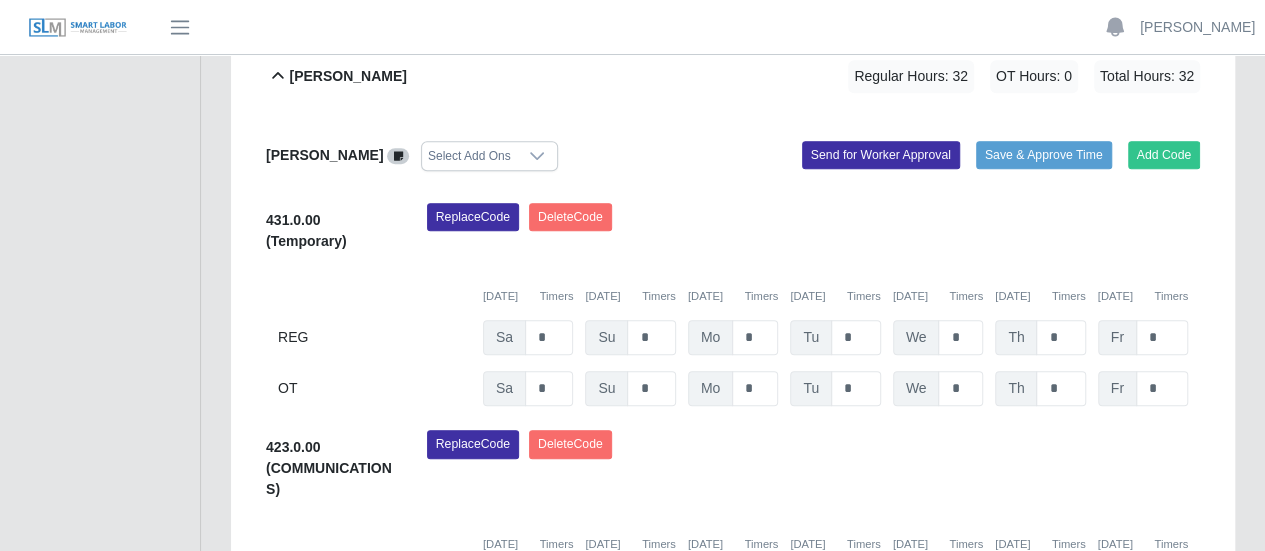 scroll, scrollTop: 600, scrollLeft: 0, axis: vertical 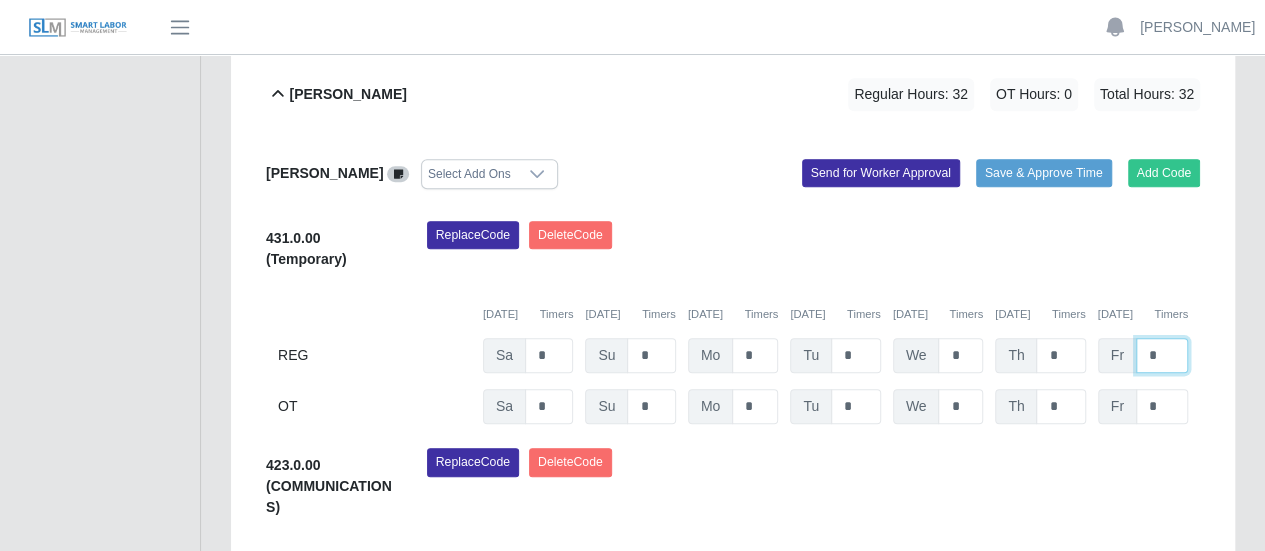 drag, startPoint x: 1163, startPoint y: 295, endPoint x: 1146, endPoint y: 299, distance: 17.464249 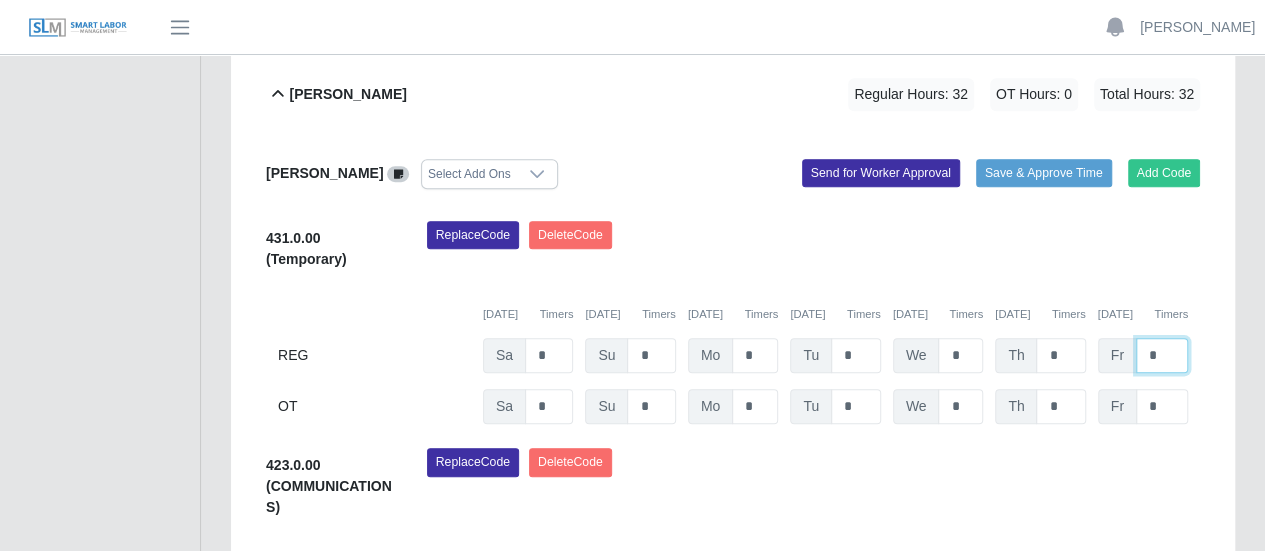 click on "*" at bounding box center [1162, 355] 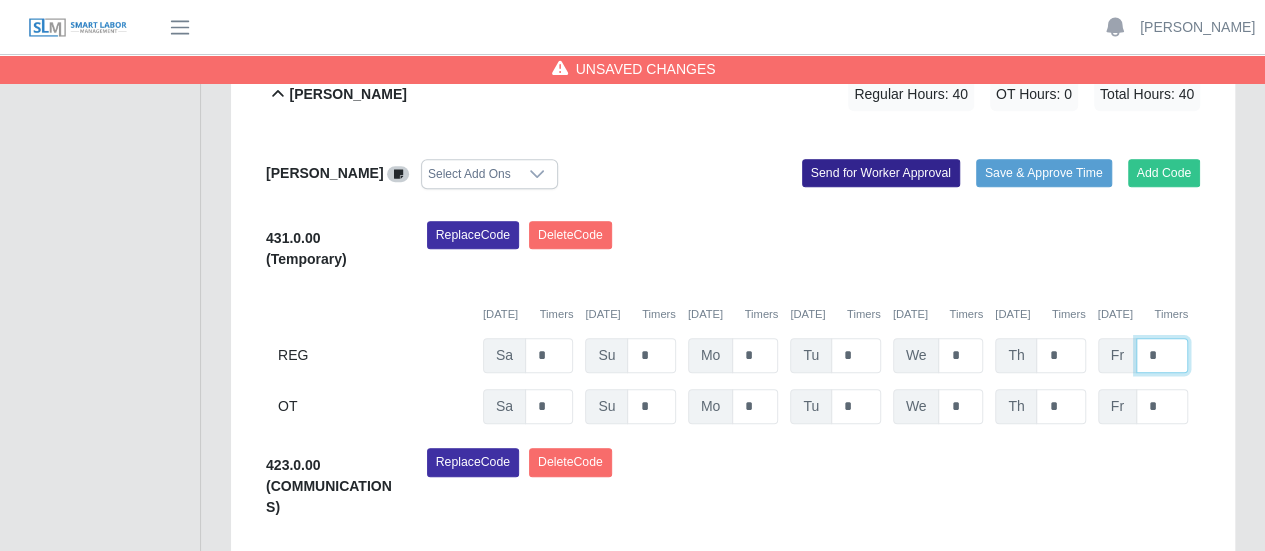 type on "*" 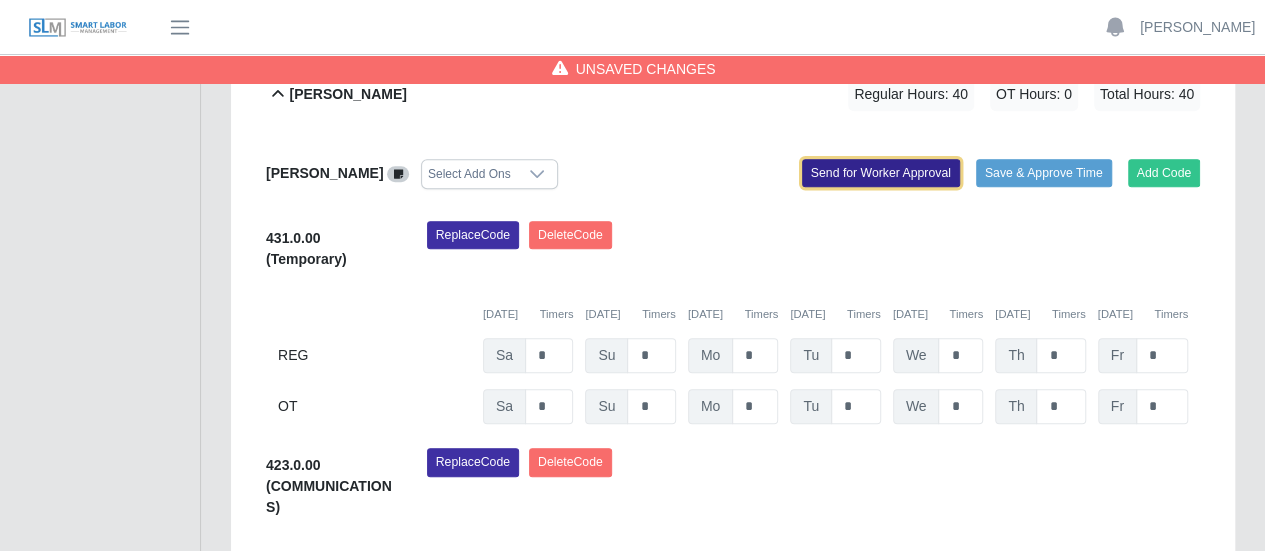 click on "Send for Worker Approval" 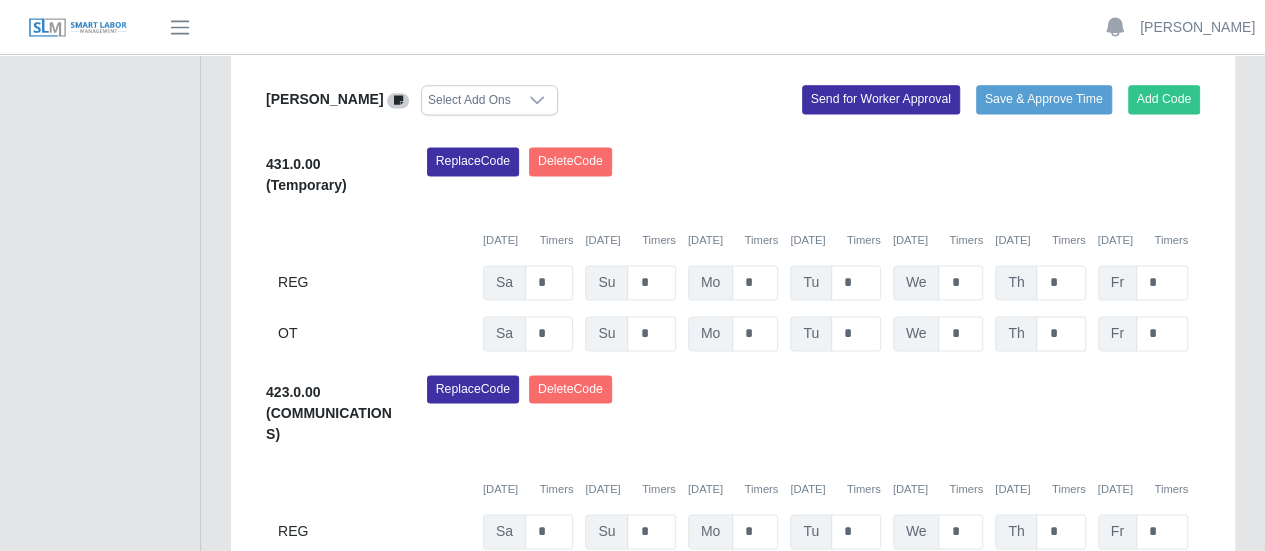 scroll, scrollTop: 1288, scrollLeft: 0, axis: vertical 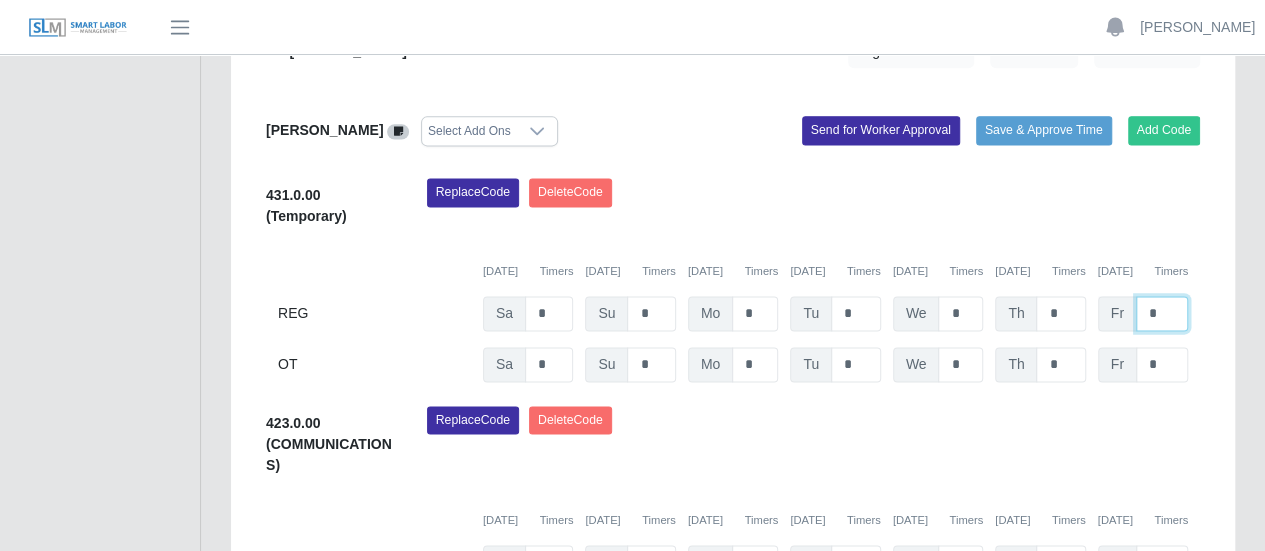 drag, startPoint x: 1166, startPoint y: 257, endPoint x: 1146, endPoint y: 261, distance: 20.396078 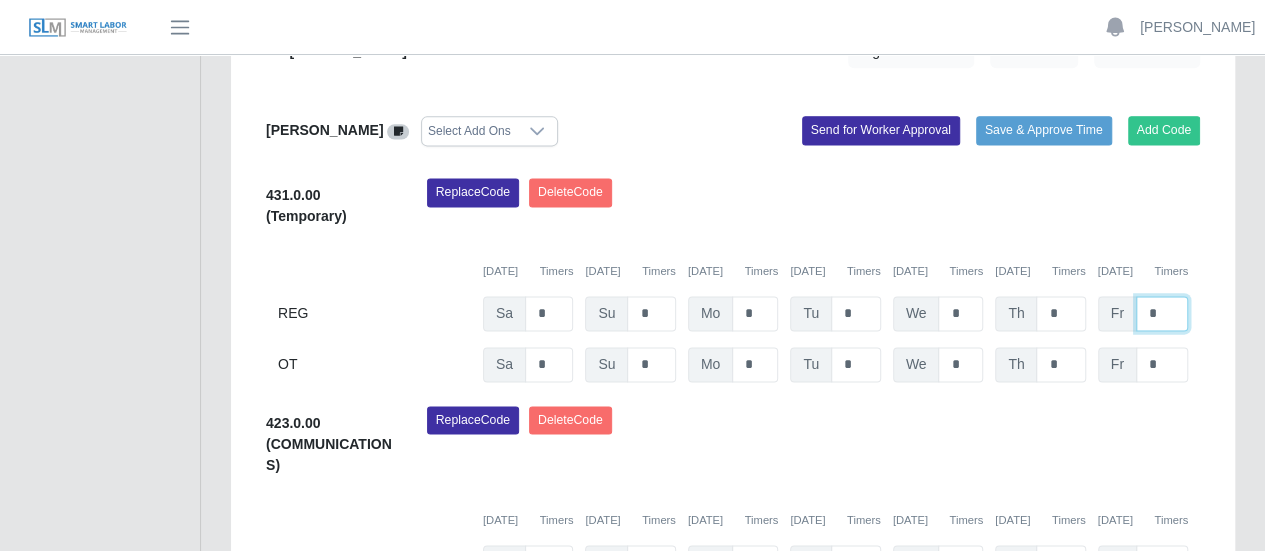 click on "*" at bounding box center [1162, 313] 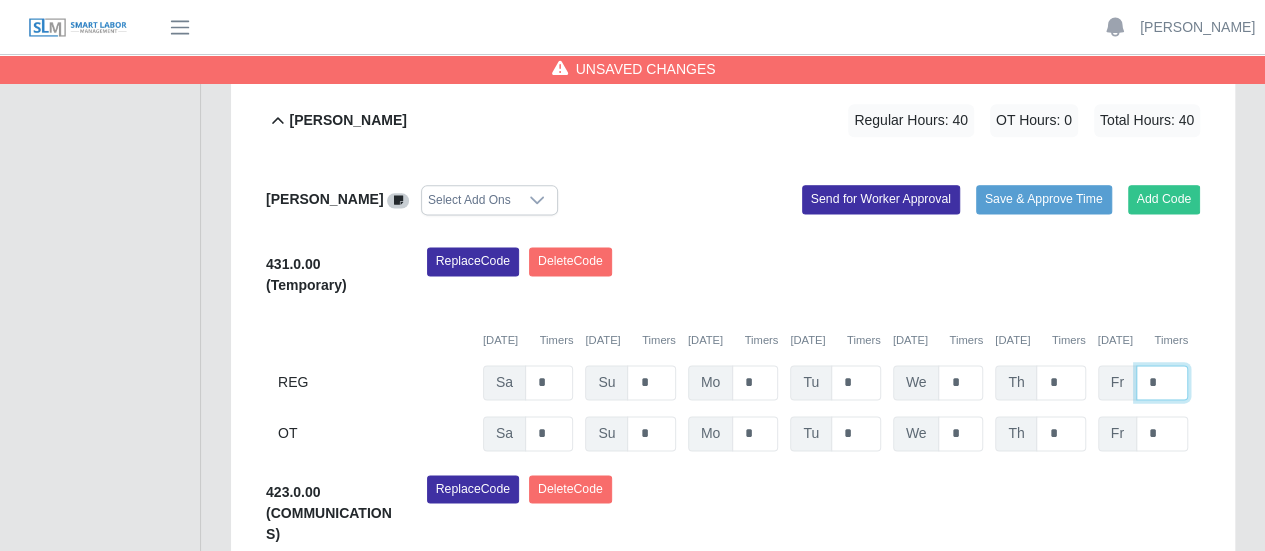 scroll, scrollTop: 1188, scrollLeft: 0, axis: vertical 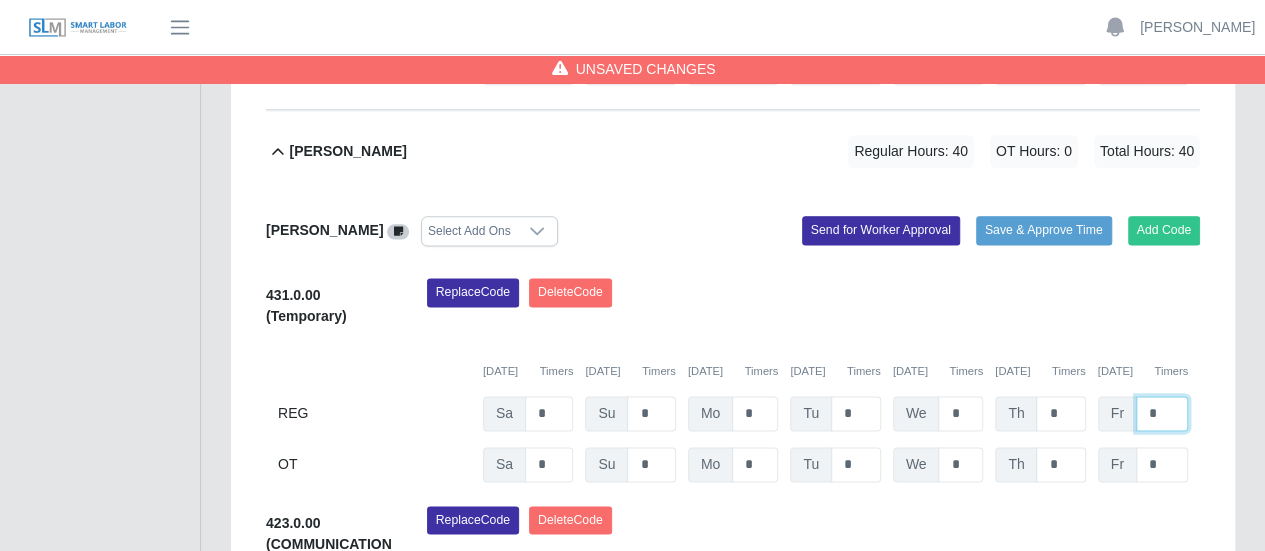 type on "*" 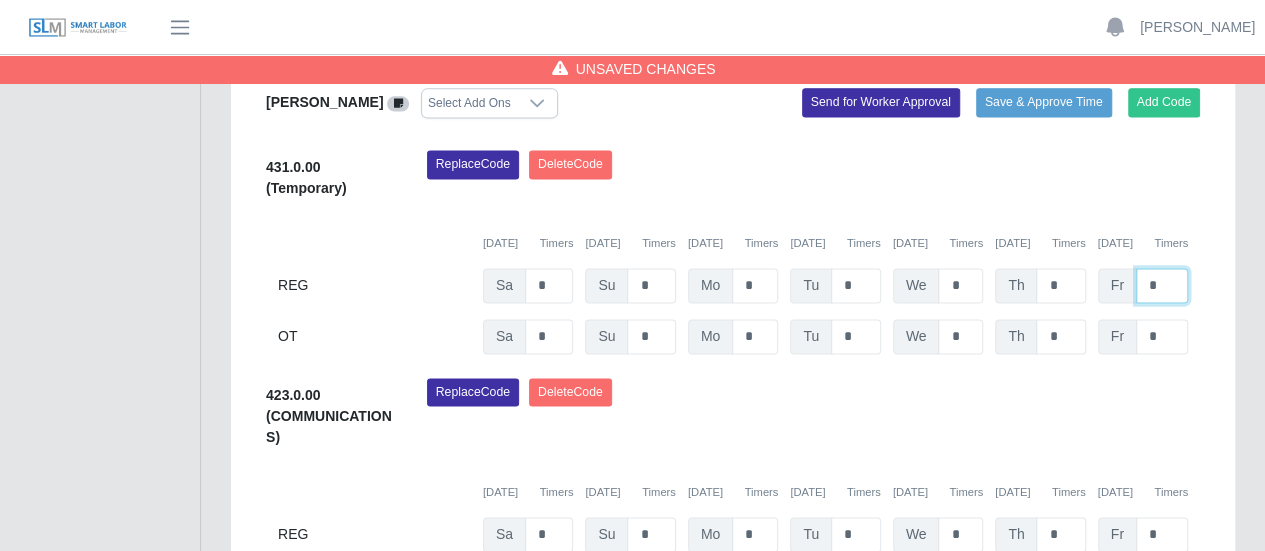 scroll, scrollTop: 1388, scrollLeft: 0, axis: vertical 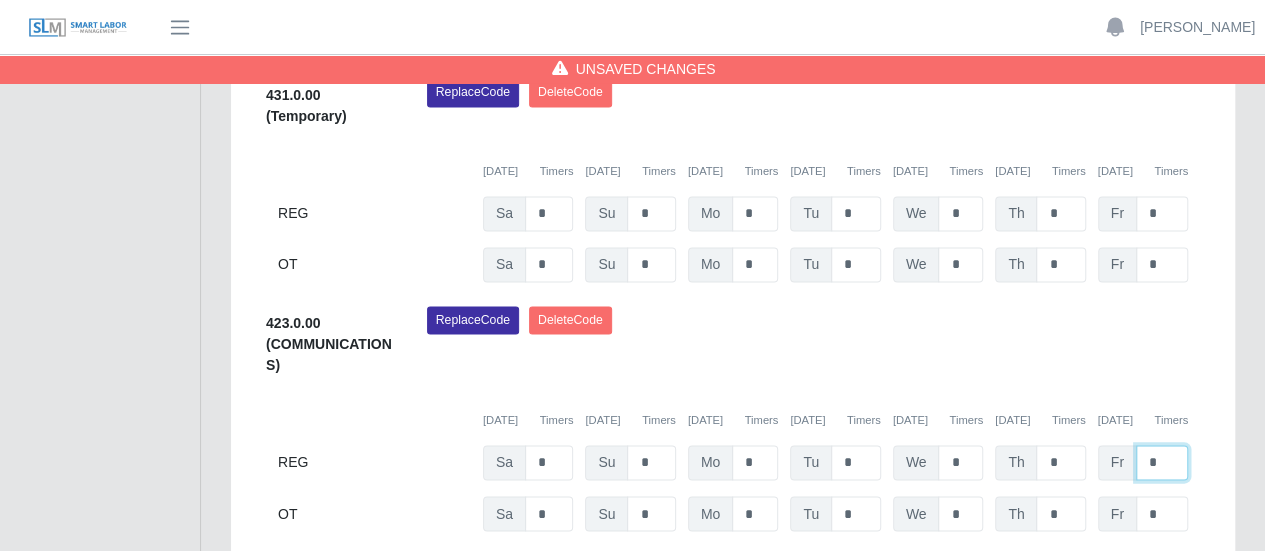 drag, startPoint x: 1166, startPoint y: 405, endPoint x: 1132, endPoint y: 412, distance: 34.713108 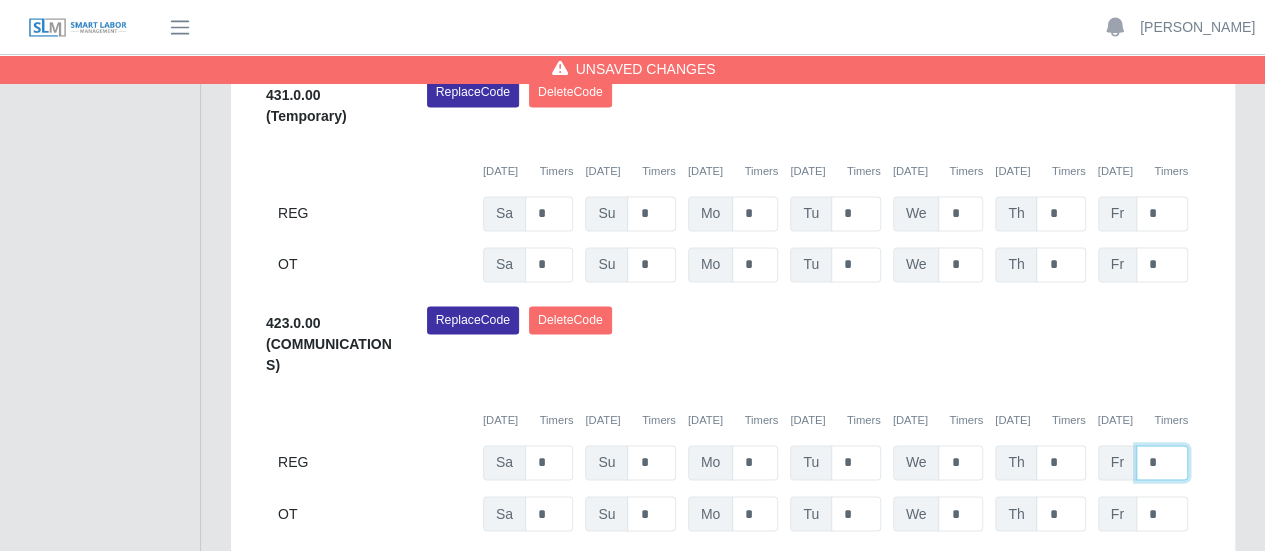 click on "*" at bounding box center (1162, -184) 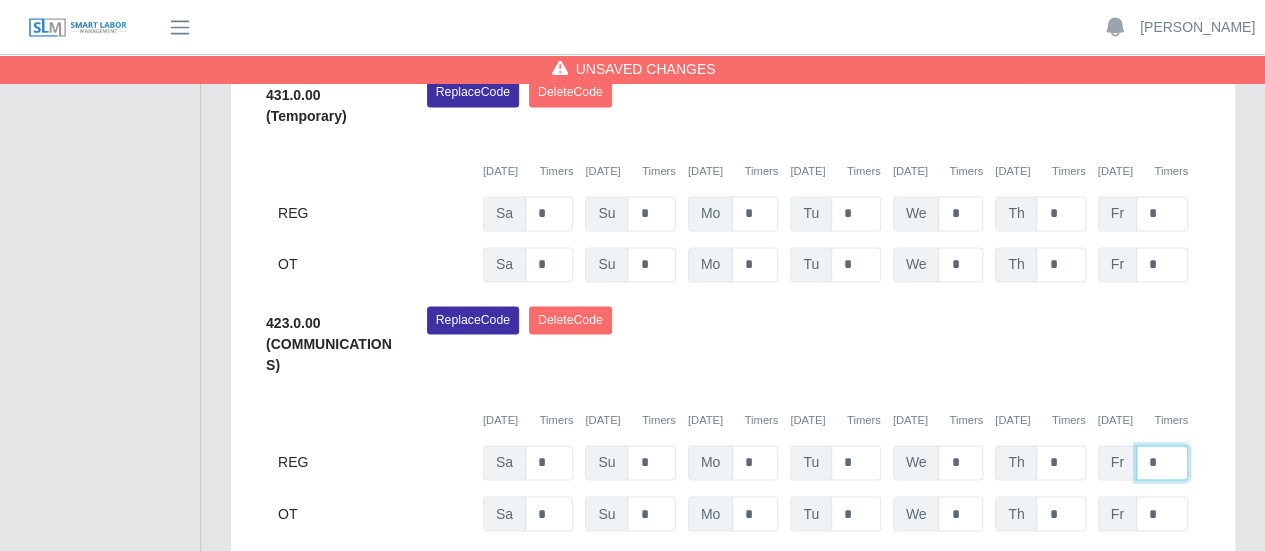 scroll, scrollTop: 1488, scrollLeft: 0, axis: vertical 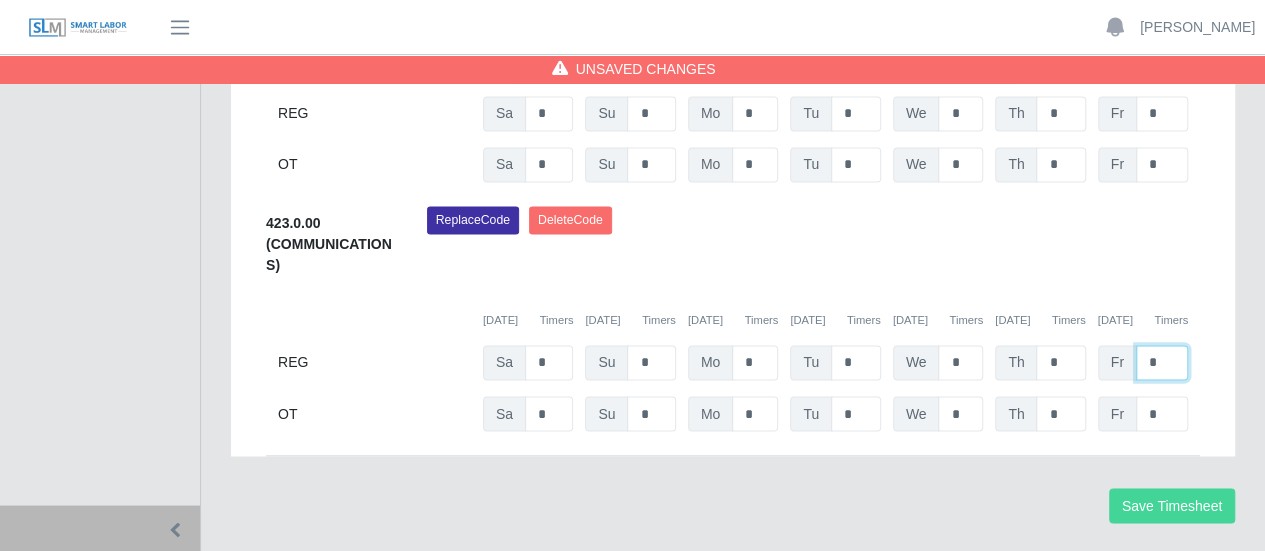 type on "*" 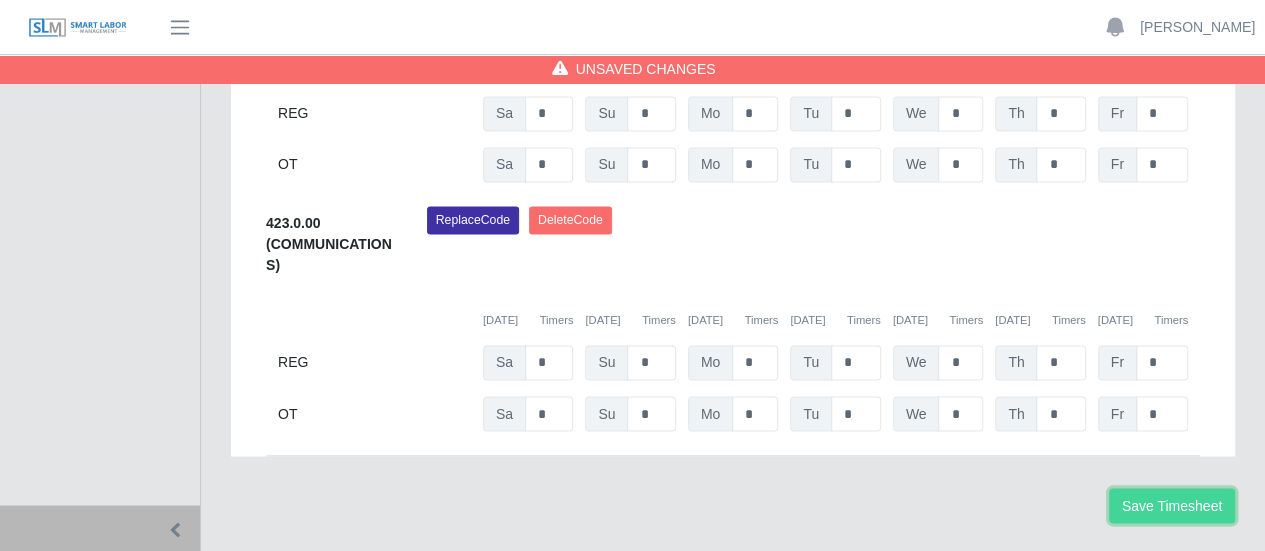 click on "Save
Timesheet" at bounding box center [1172, 505] 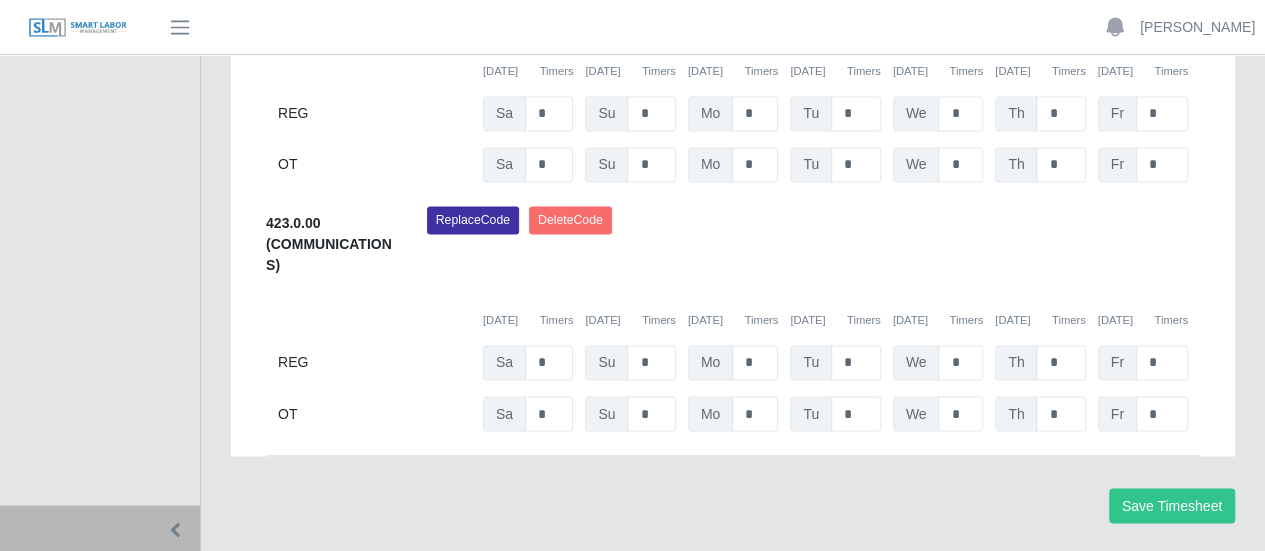 scroll, scrollTop: 1288, scrollLeft: 0, axis: vertical 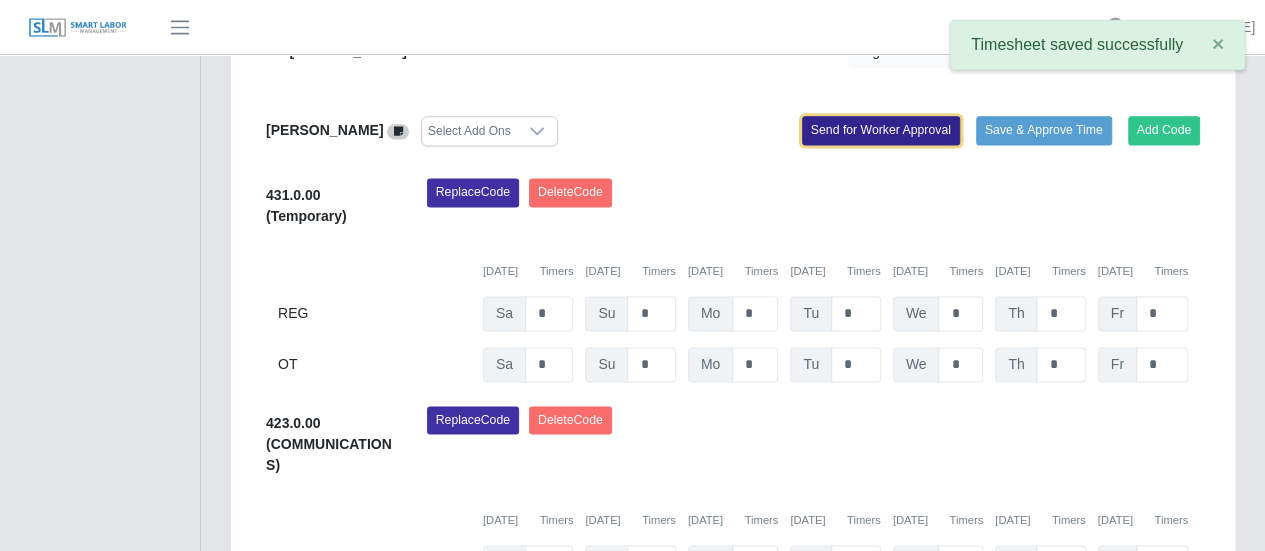 click on "Send for Worker Approval" 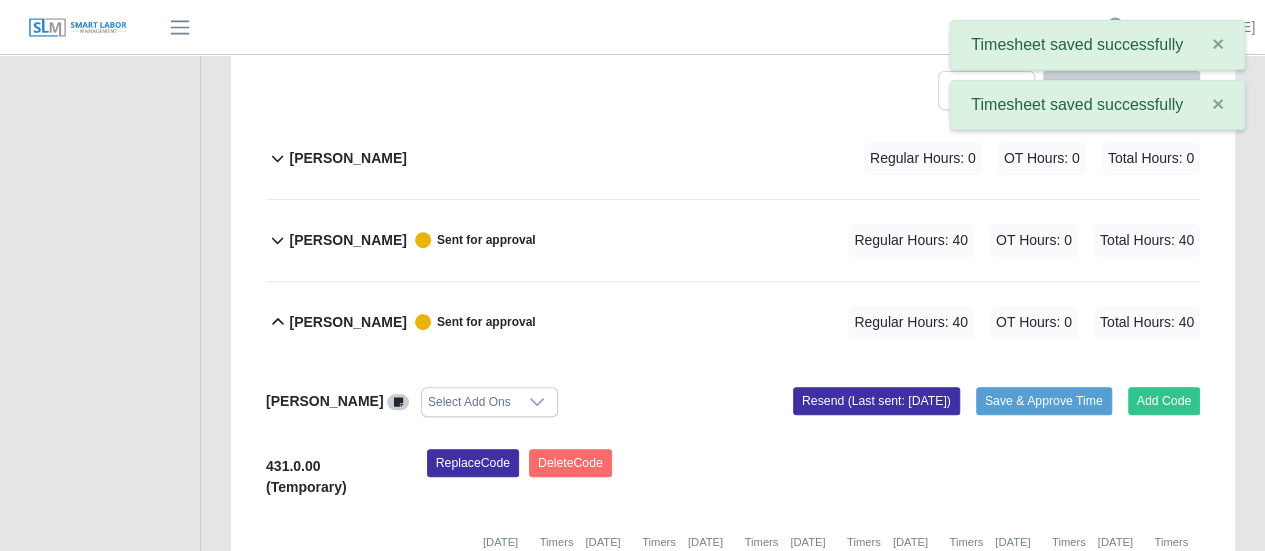 scroll, scrollTop: 288, scrollLeft: 0, axis: vertical 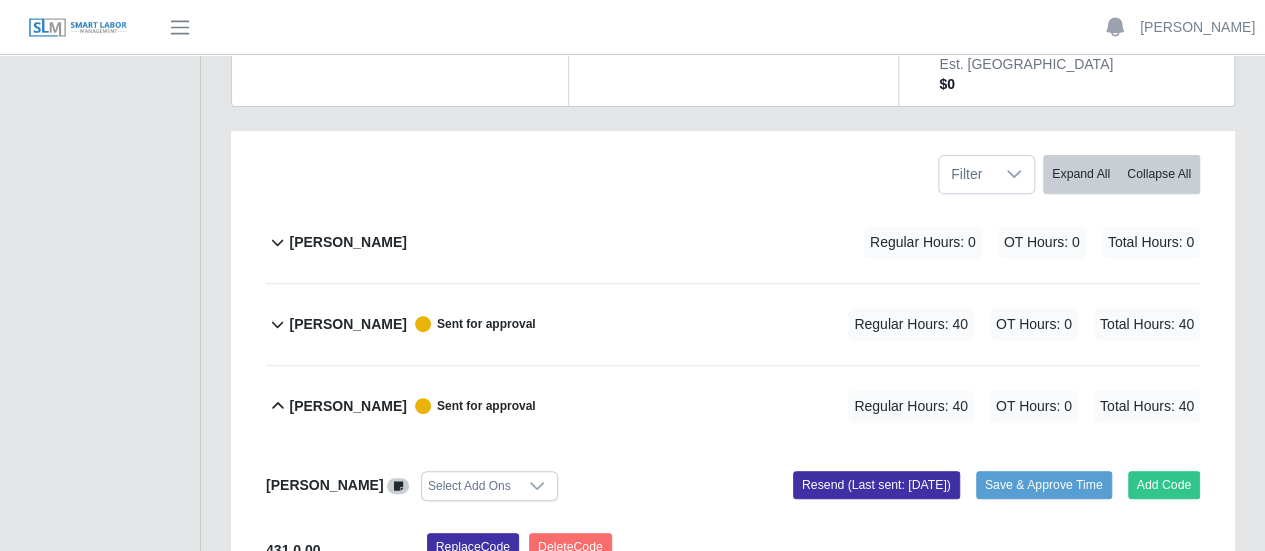 click 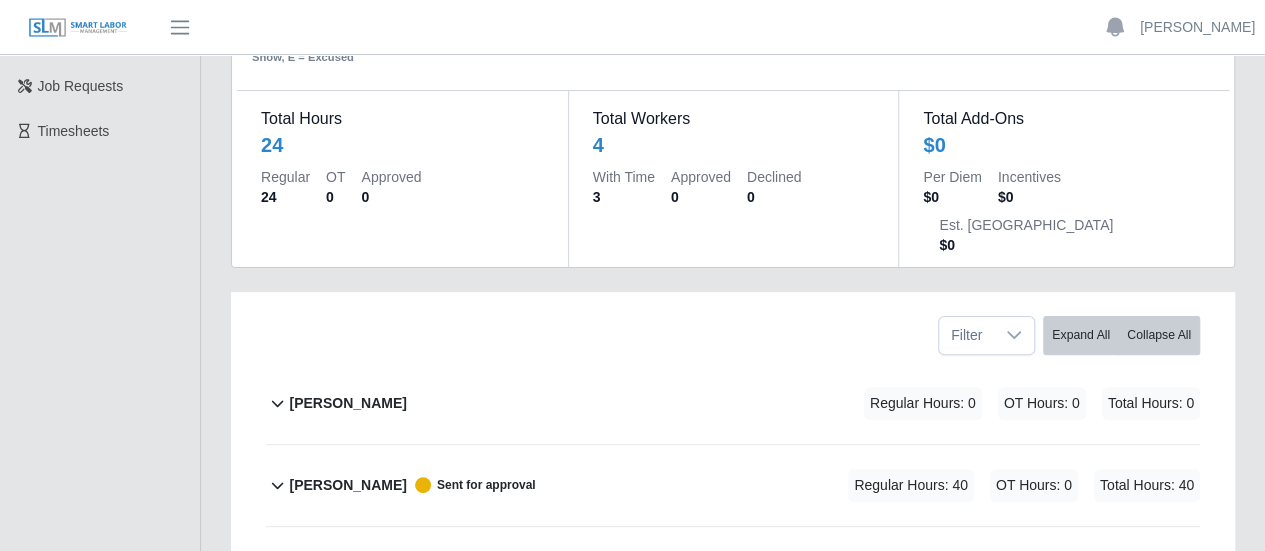 scroll, scrollTop: 0, scrollLeft: 0, axis: both 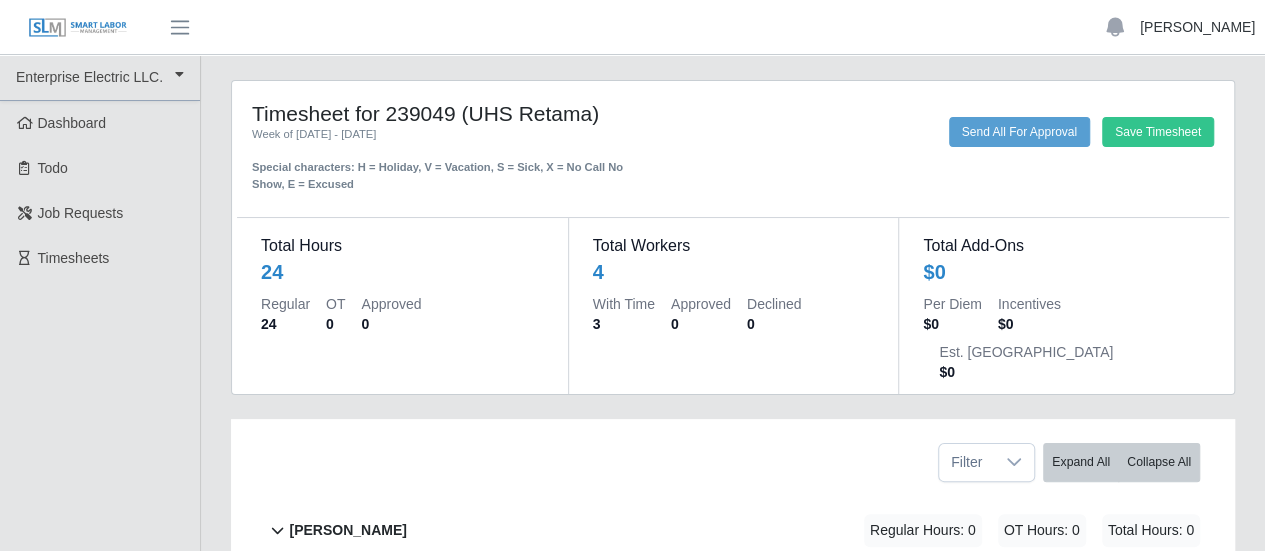 click on "[PERSON_NAME]" at bounding box center (1197, 27) 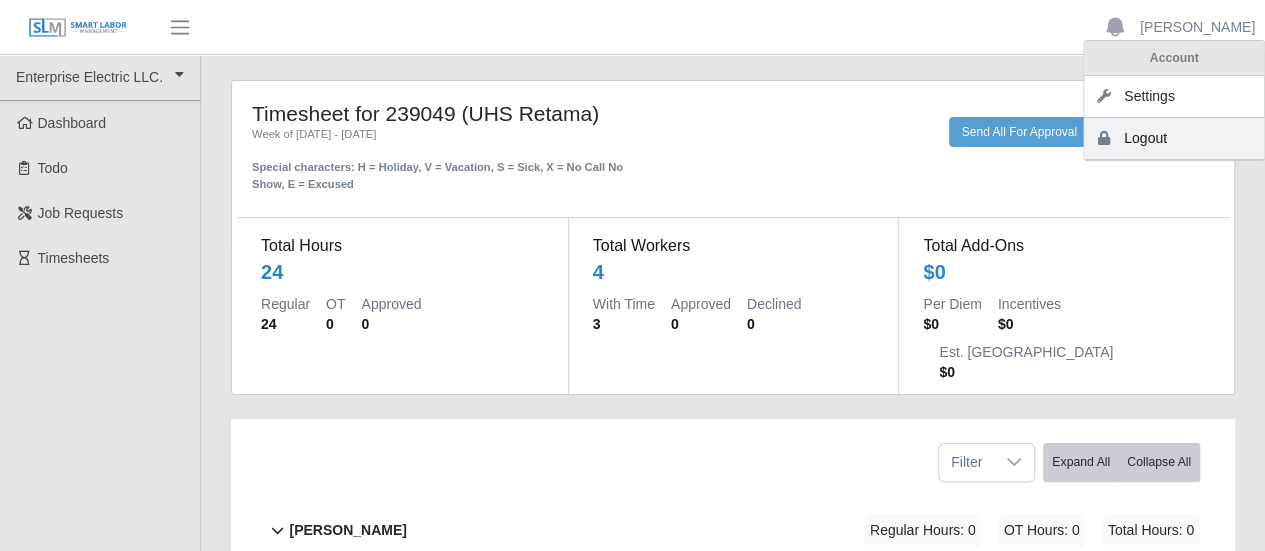 click on "Logout" at bounding box center (1174, 139) 